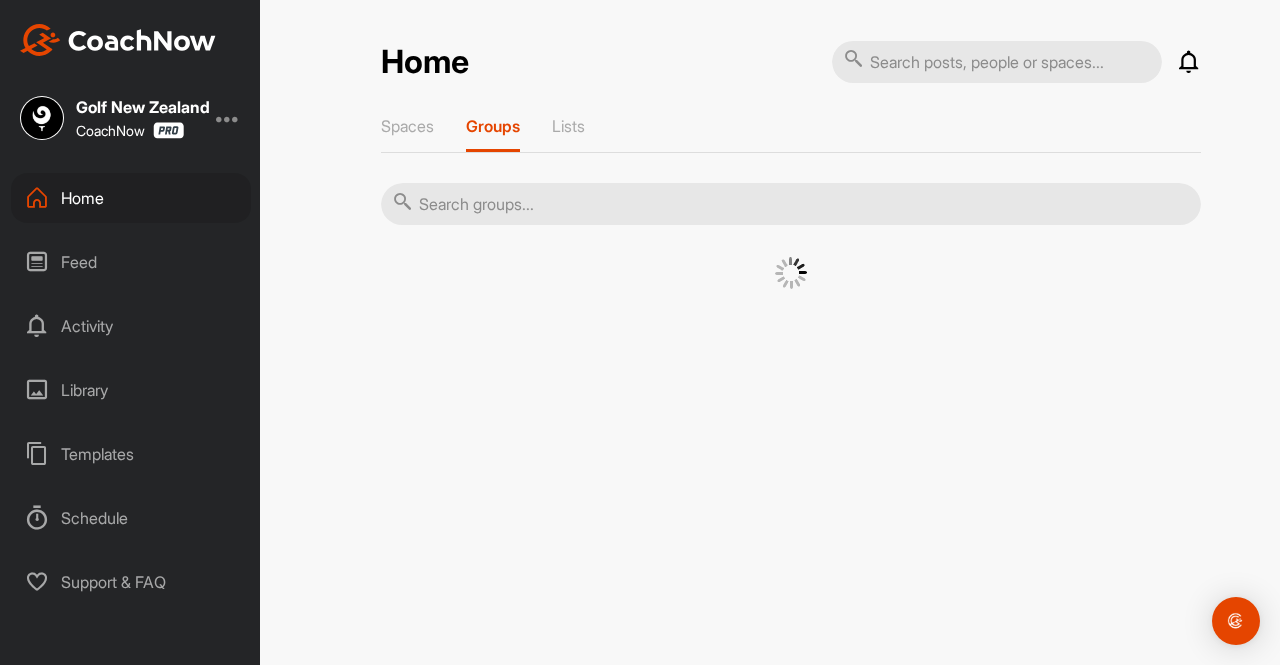 scroll, scrollTop: 0, scrollLeft: 0, axis: both 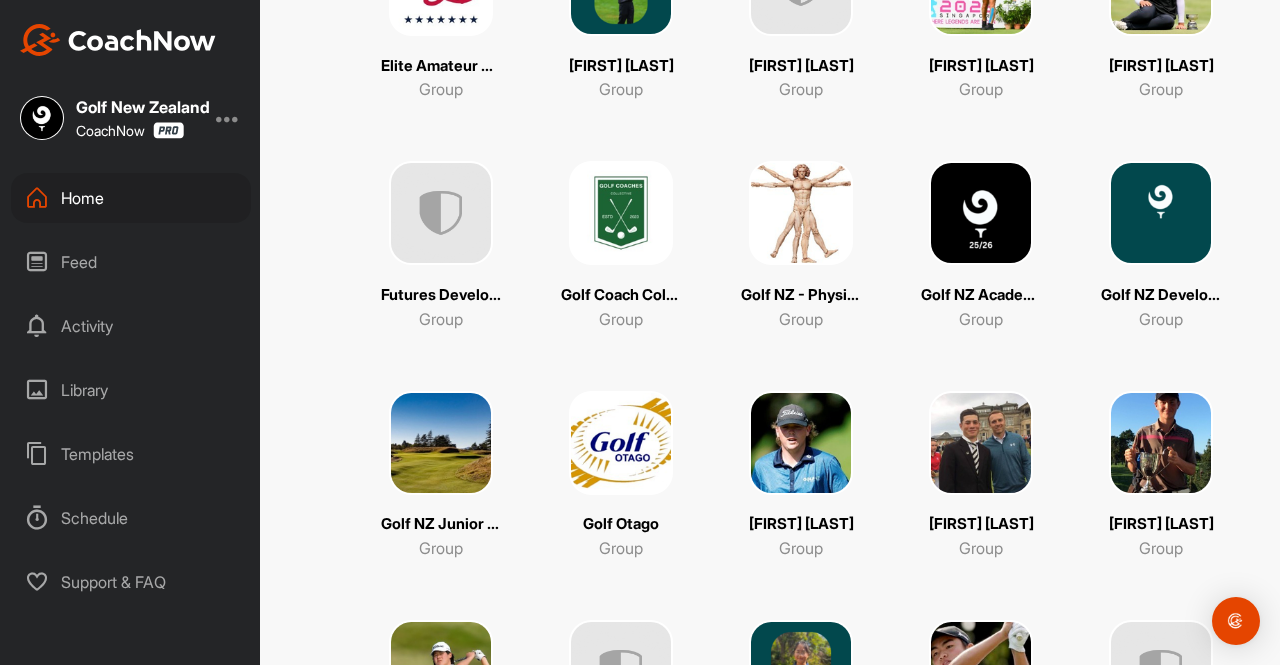 click at bounding box center (1161, 213) 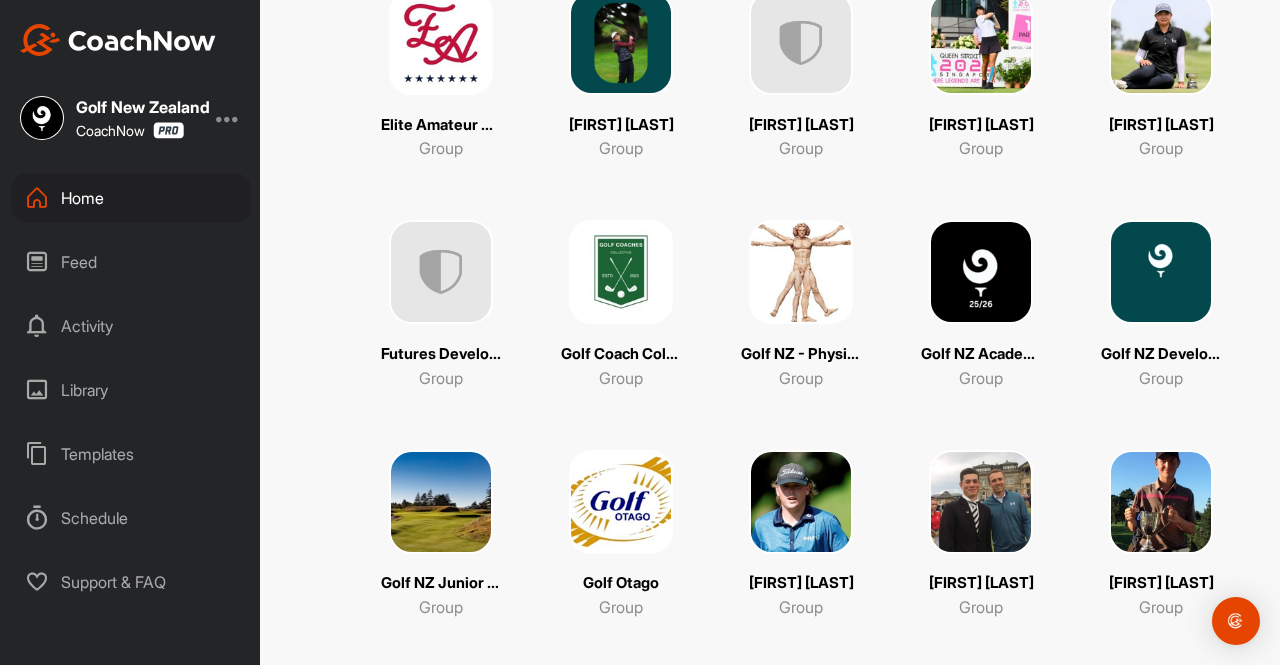 scroll, scrollTop: 1204, scrollLeft: 0, axis: vertical 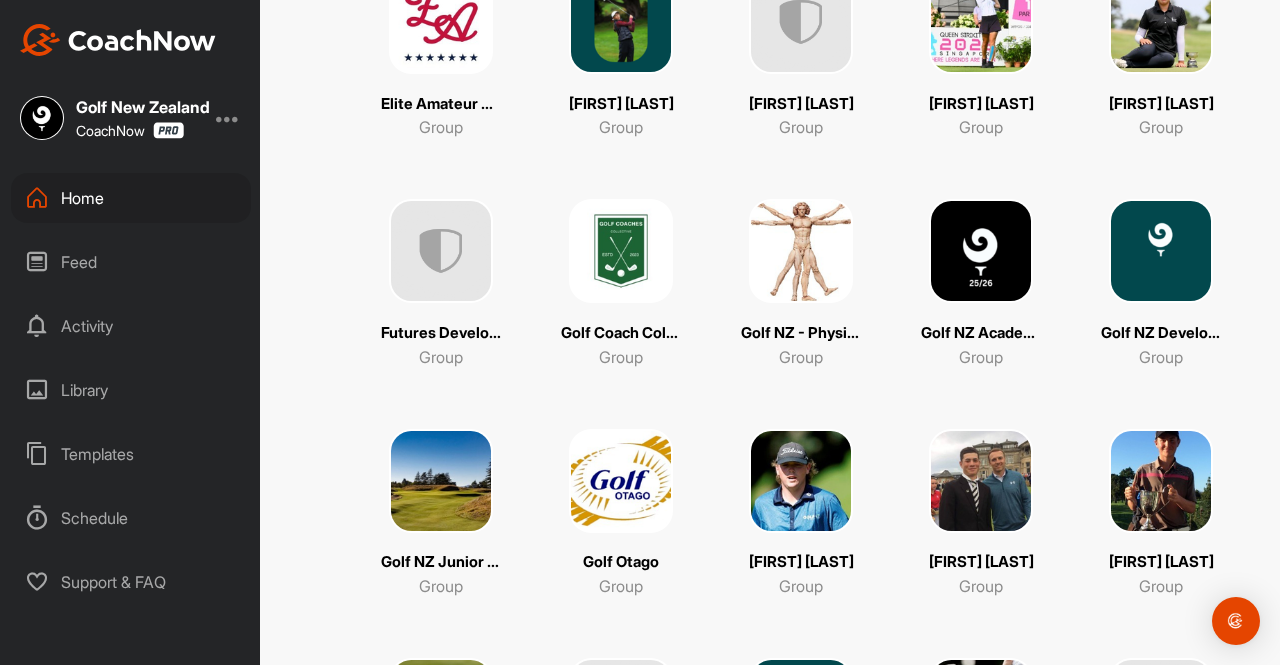 click at bounding box center (981, 251) 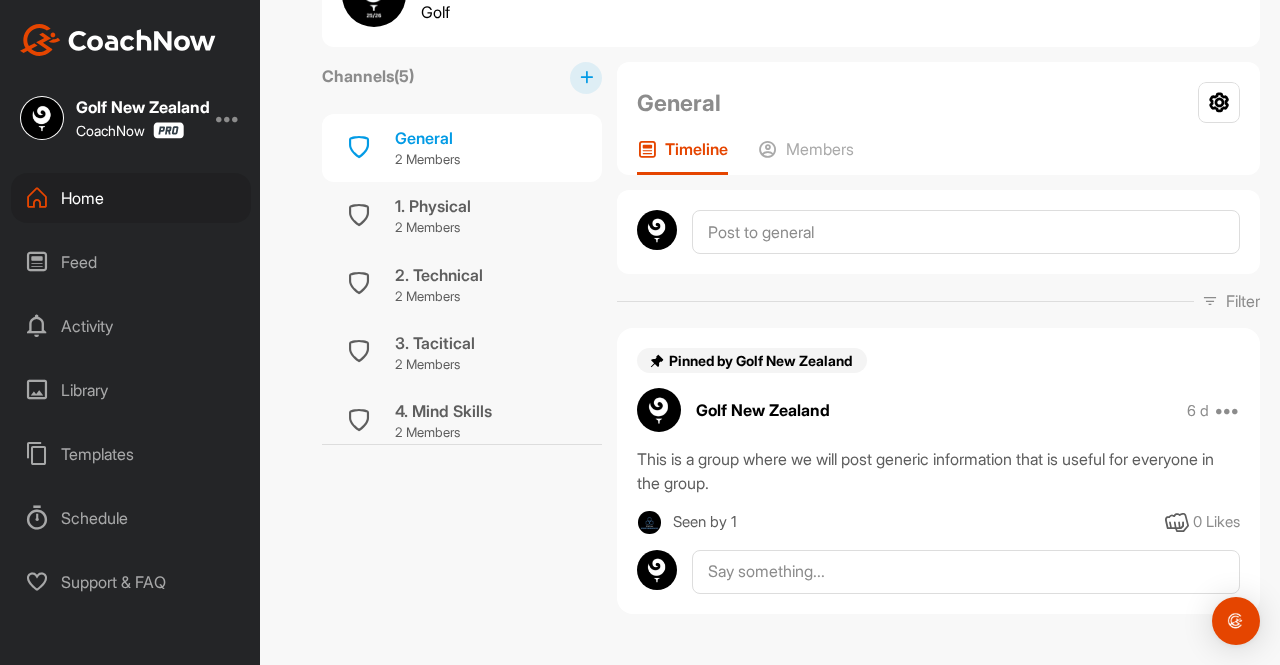 scroll, scrollTop: 105, scrollLeft: 0, axis: vertical 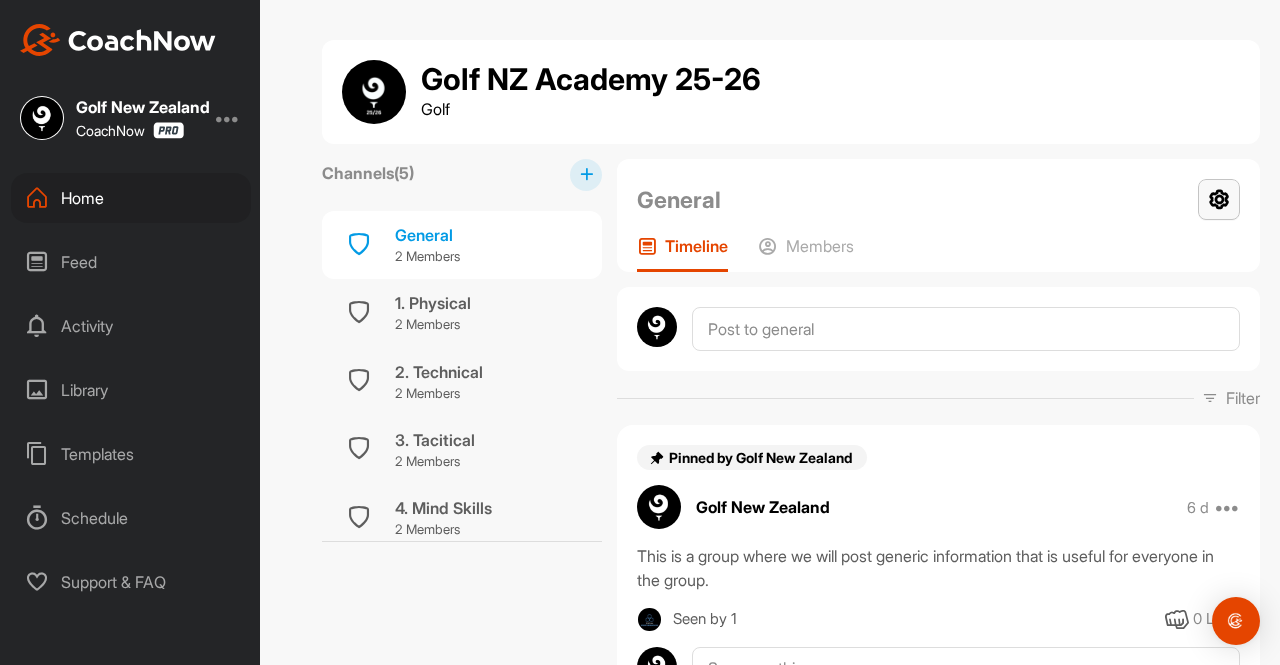 click at bounding box center (1219, 199) 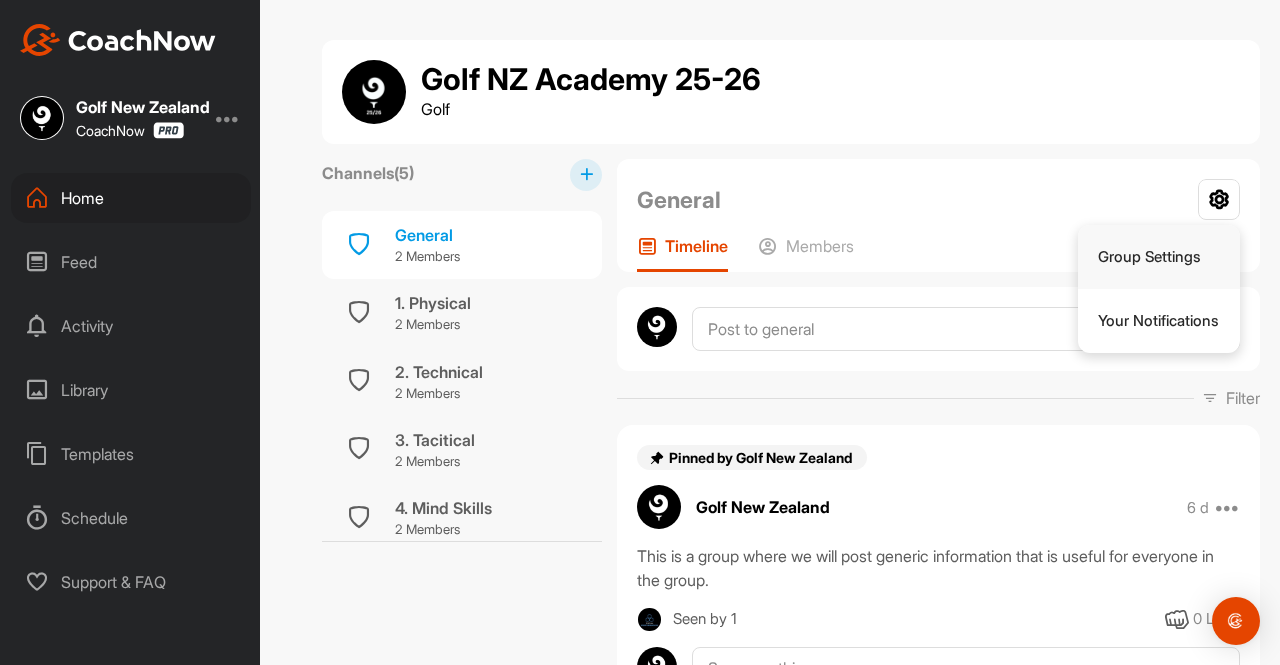 click on "Group Settings" at bounding box center [1159, 257] 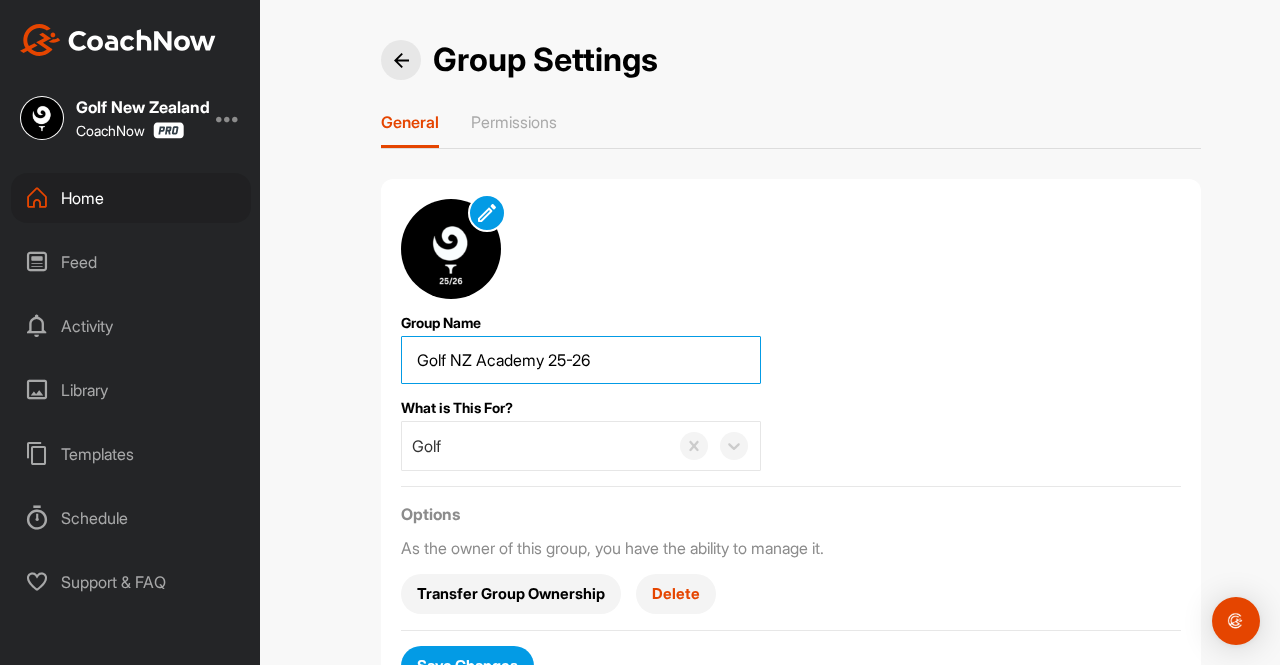 drag, startPoint x: 605, startPoint y: 359, endPoint x: 472, endPoint y: 363, distance: 133.06013 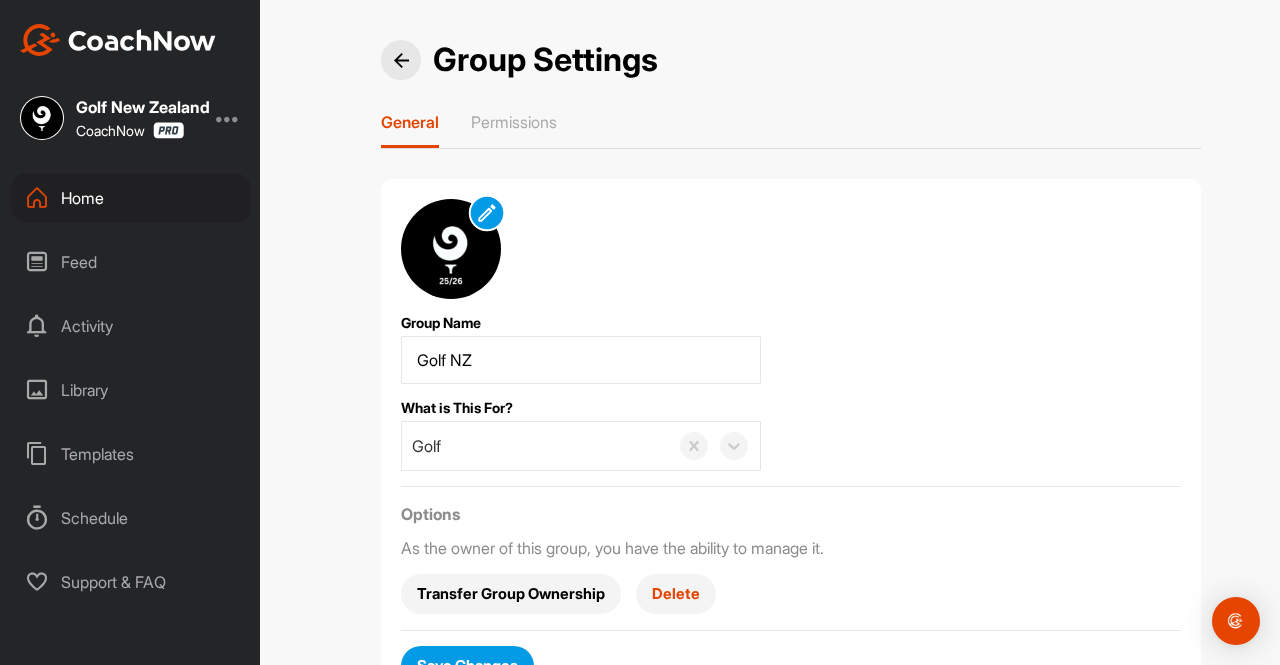 click at bounding box center [486, 212] 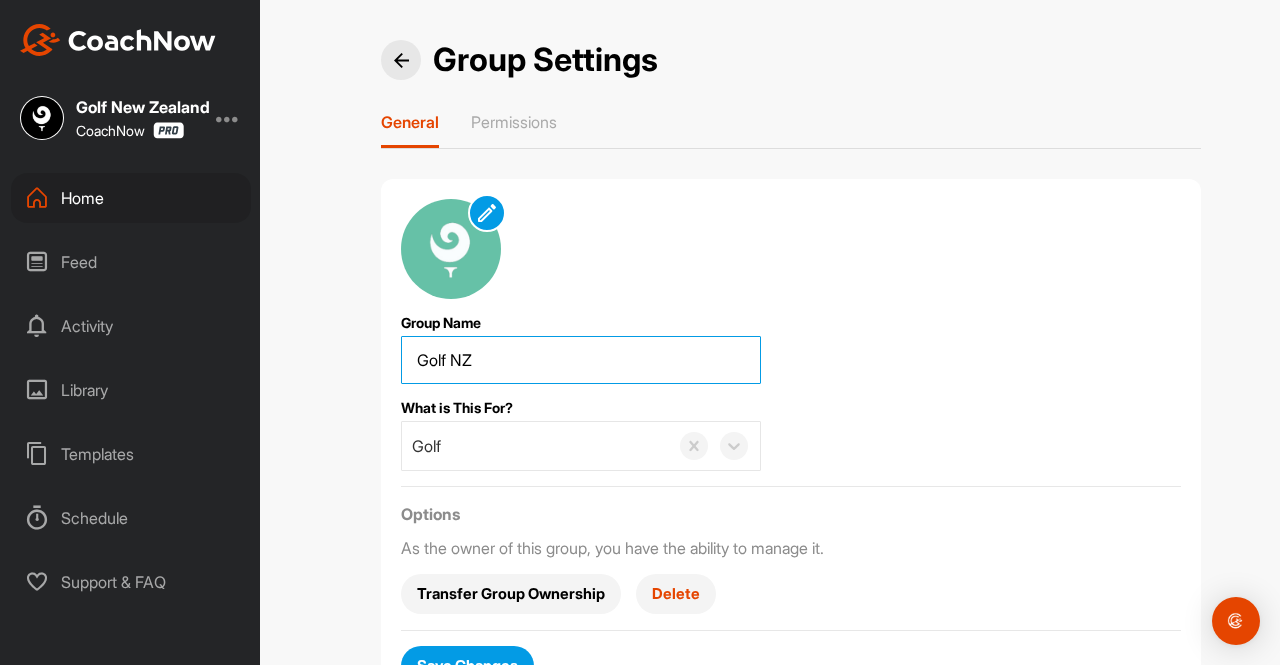 click on "Golf NZ" at bounding box center [581, 360] 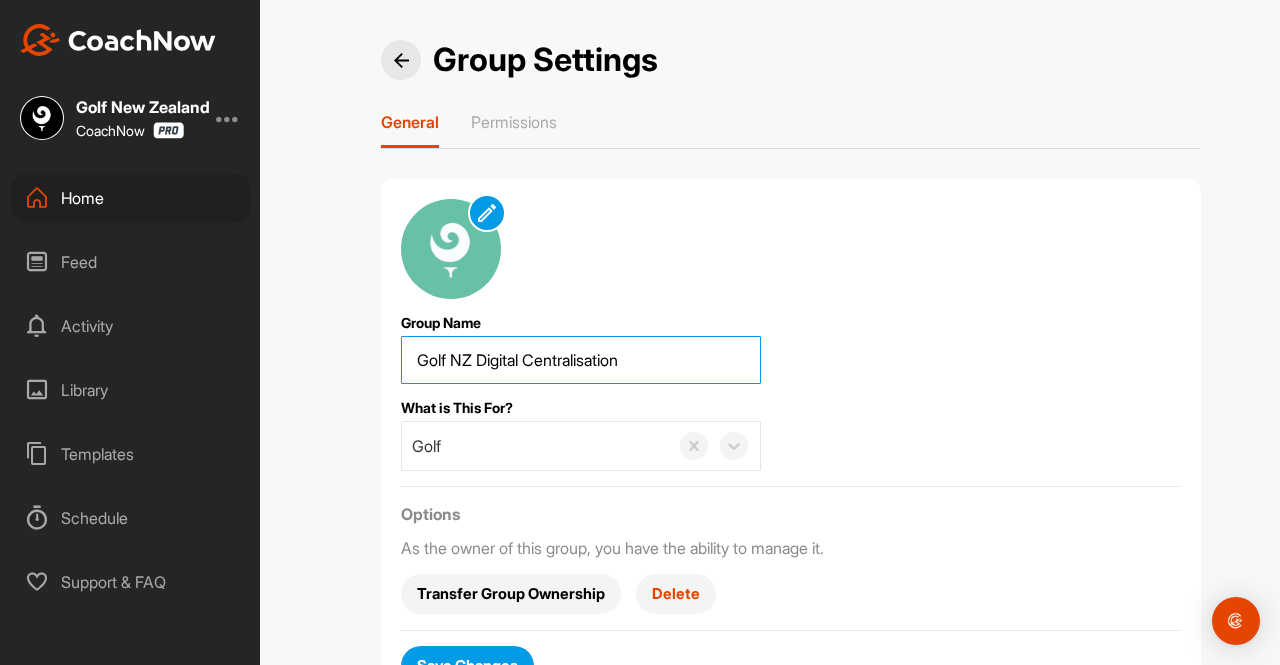 type on "Golf NZ Digital Centralisation" 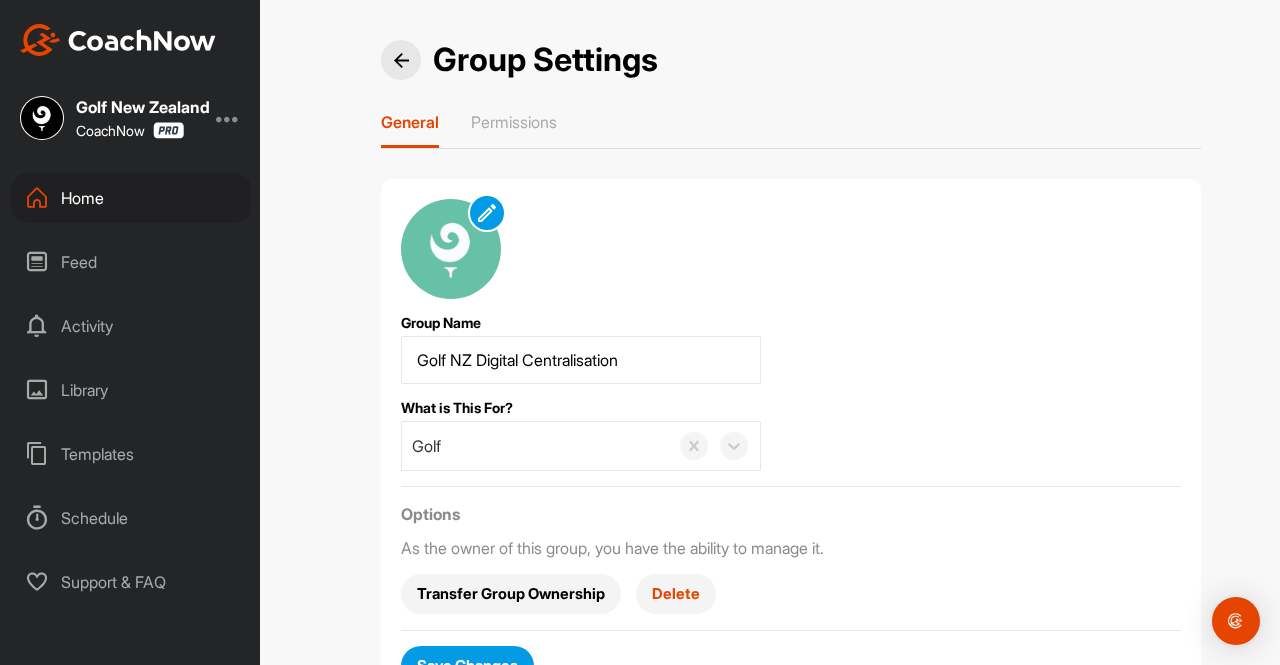 click on "Group Name Golf NZ Digital Centralisation What is This For? Golf Options As the owner of this group, you have the ability to manage it.   Transfer Group Ownership   Delete   Save Changes" at bounding box center [791, 443] 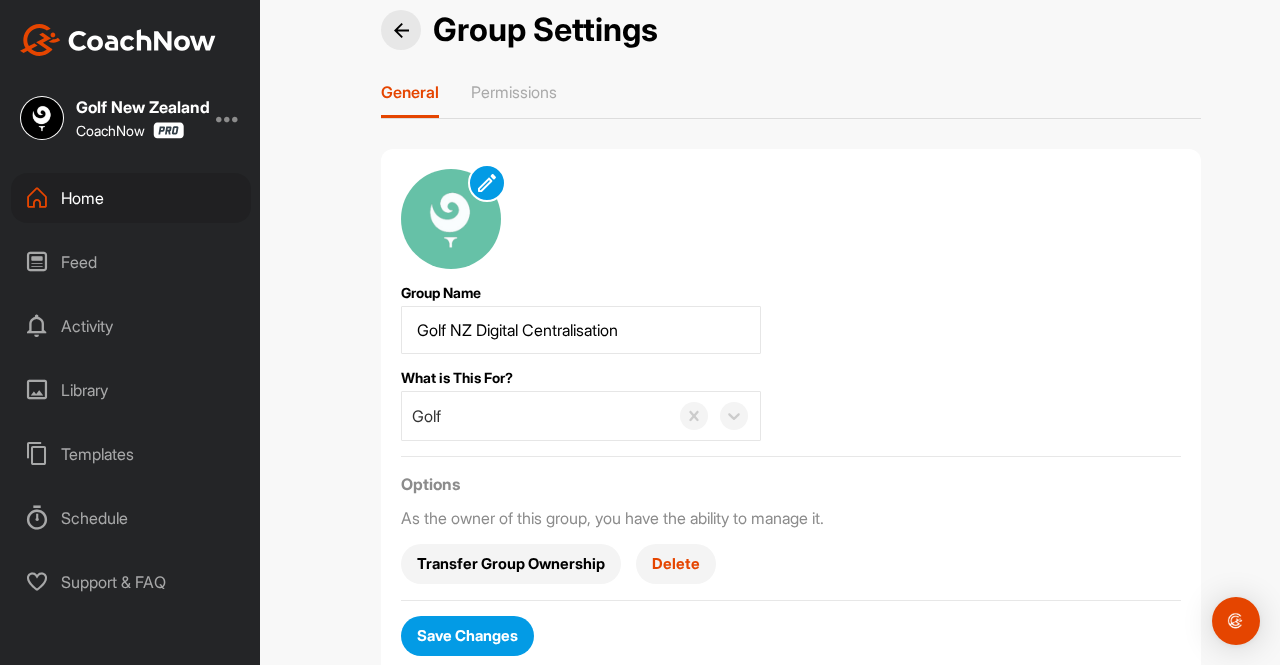 scroll, scrollTop: 83, scrollLeft: 0, axis: vertical 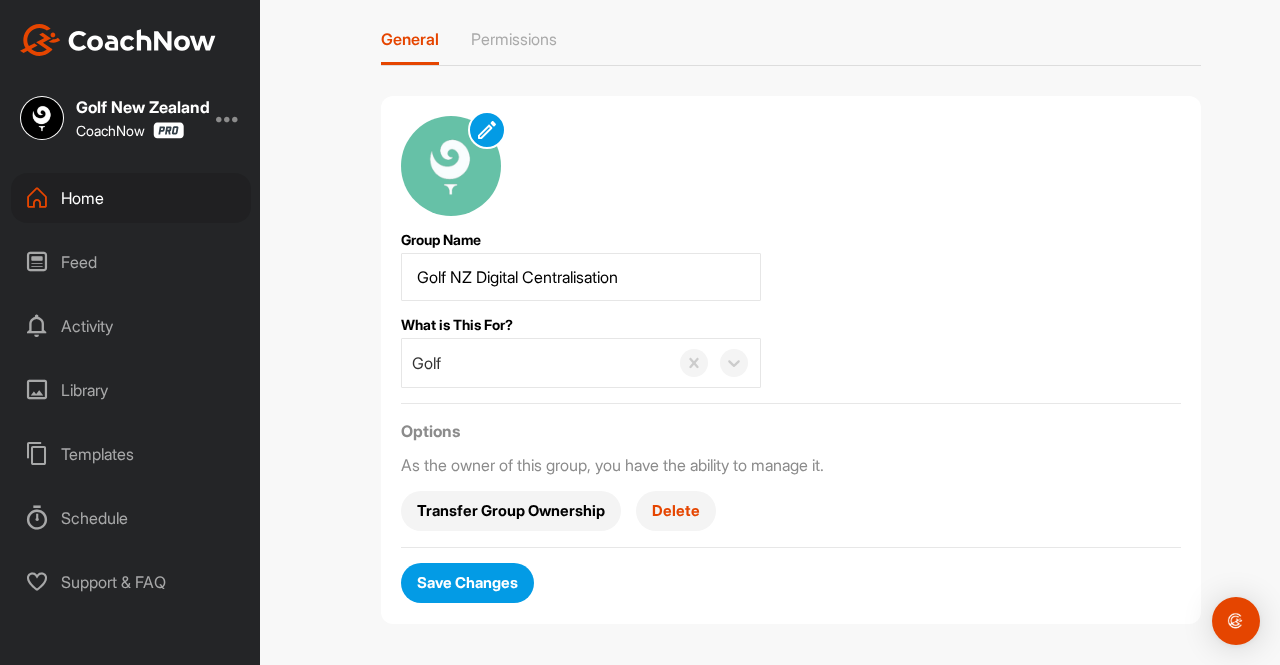 click on "Save Changes" at bounding box center [467, 582] 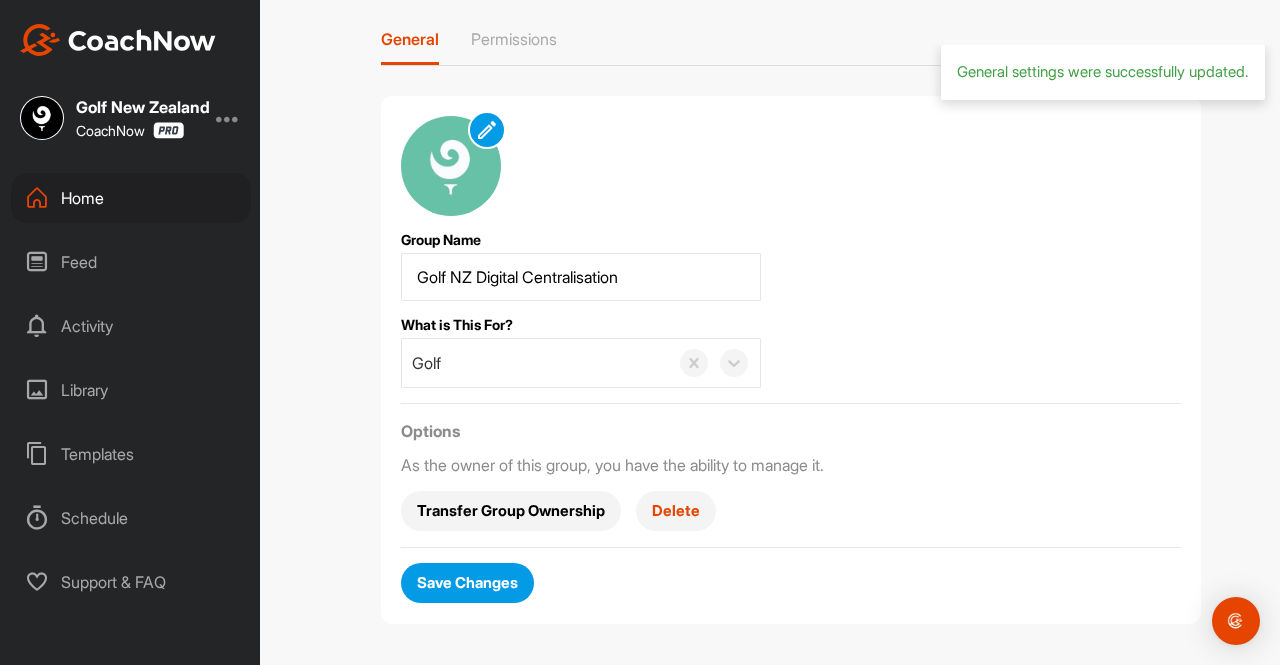 scroll, scrollTop: 0, scrollLeft: 0, axis: both 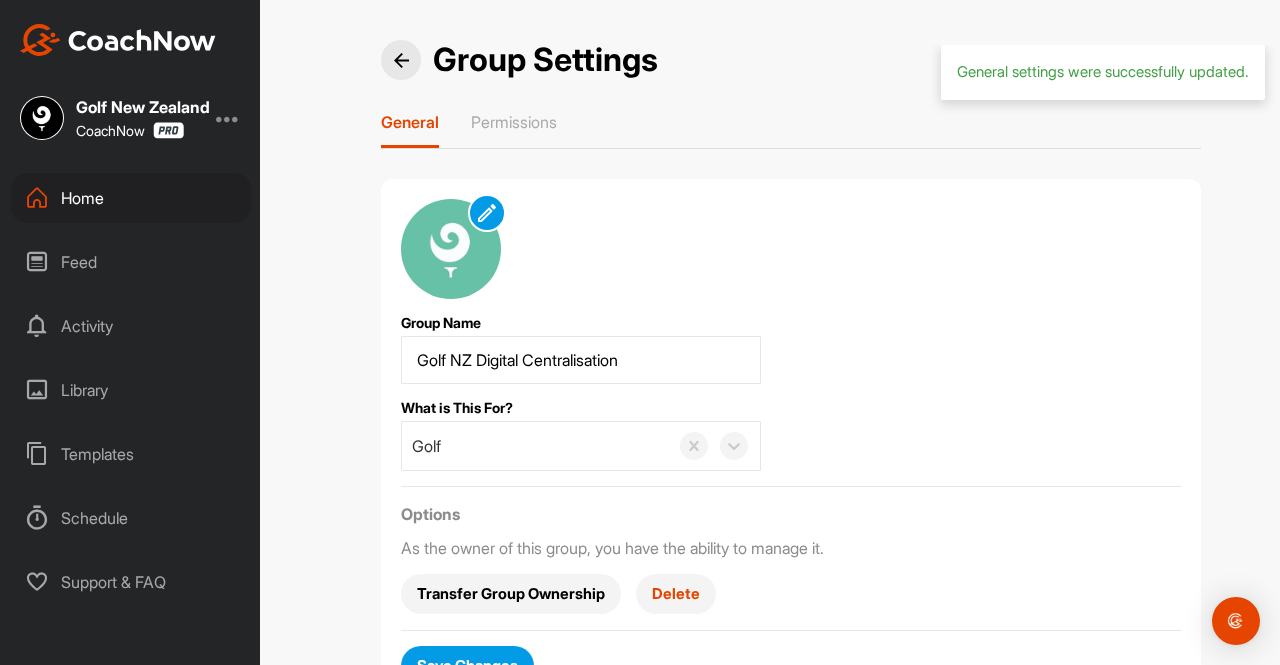 click on "Home" at bounding box center (131, 198) 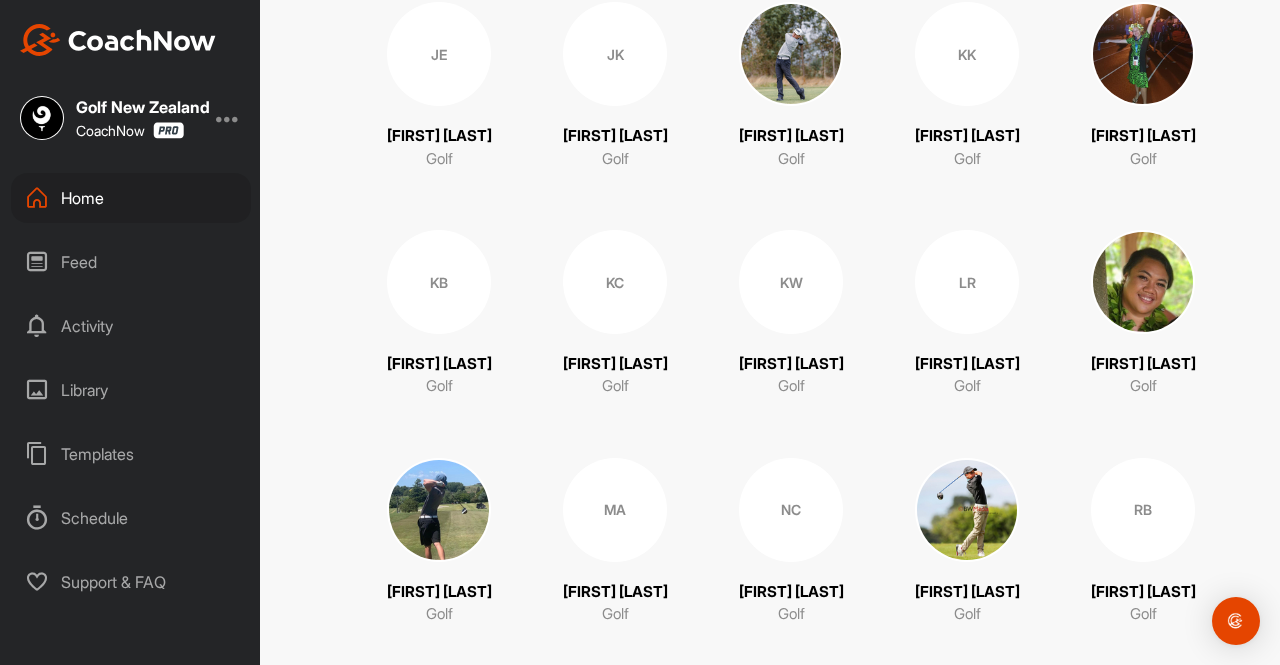 scroll, scrollTop: 3, scrollLeft: 0, axis: vertical 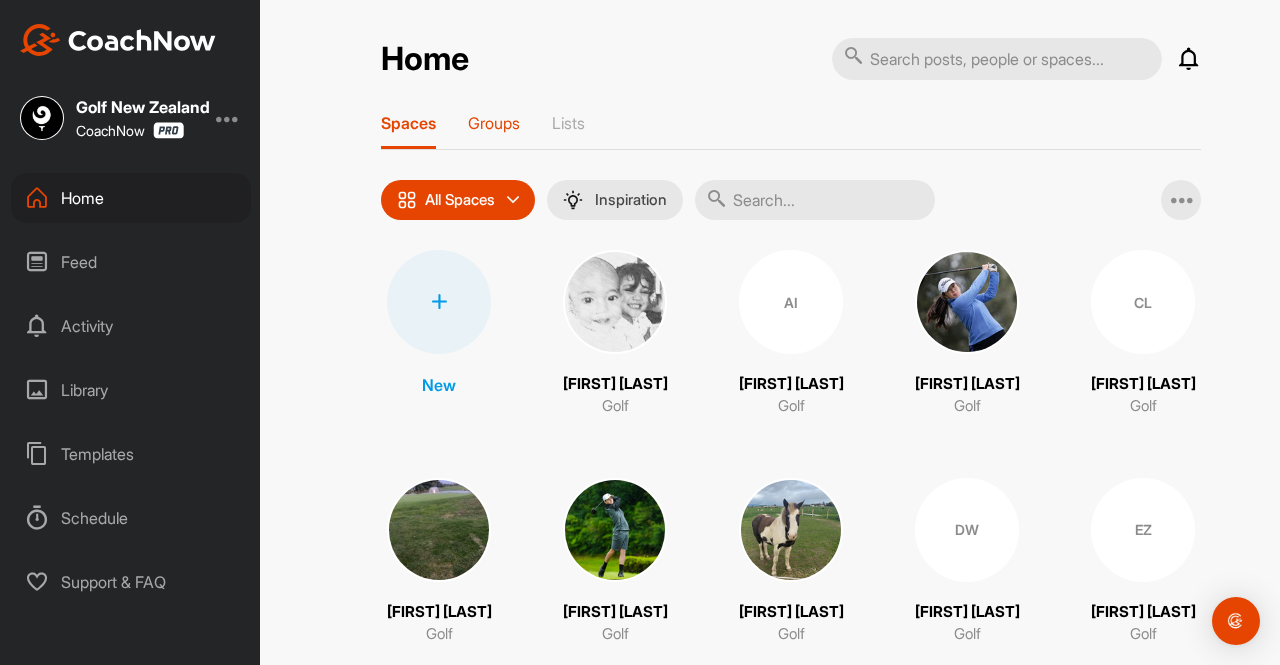 click on "Groups" at bounding box center (494, 123) 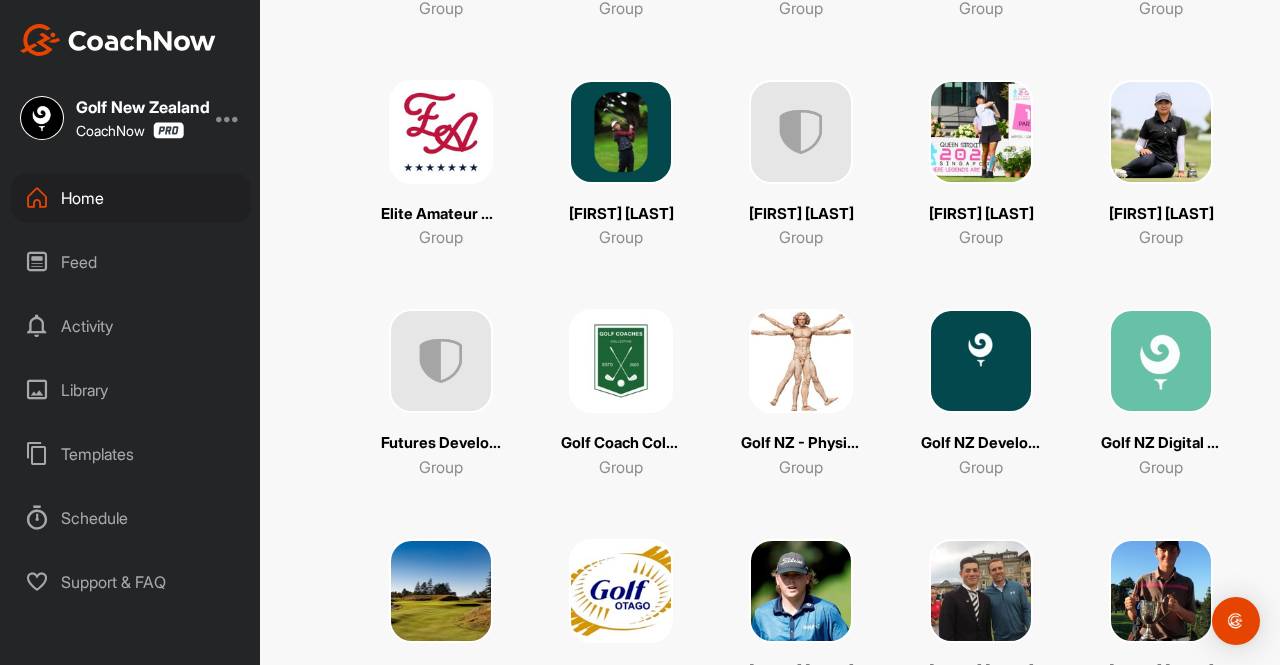 scroll, scrollTop: 1087, scrollLeft: 0, axis: vertical 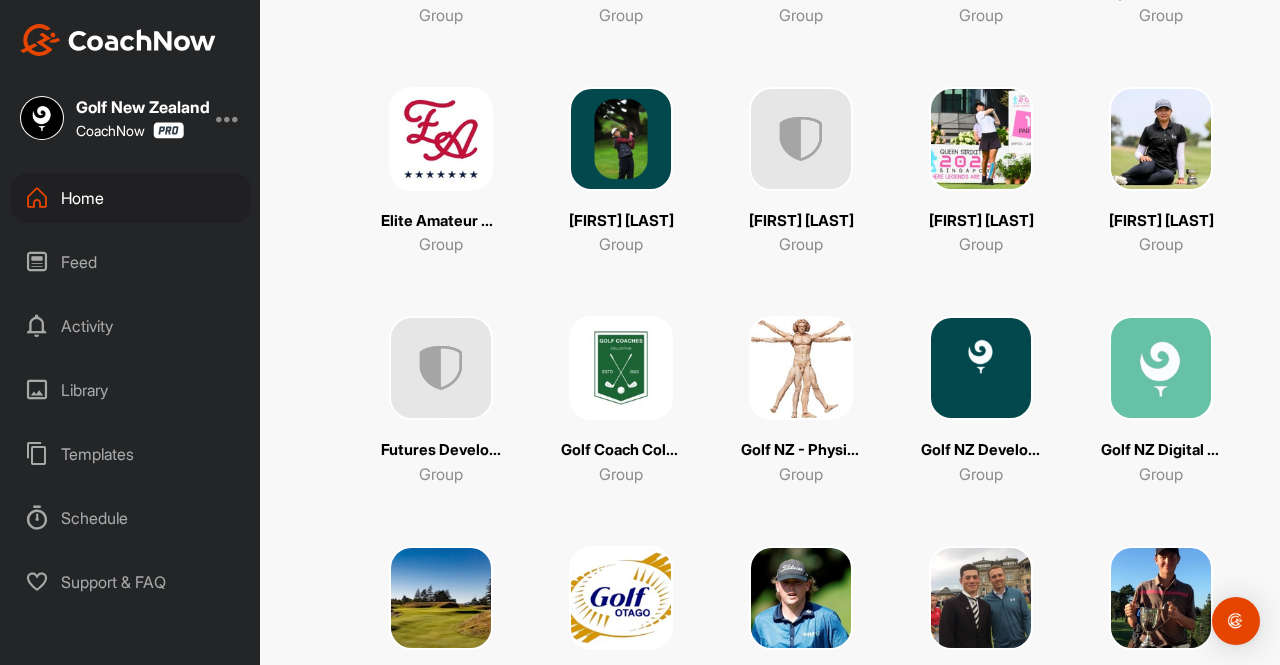click at bounding box center [1161, 368] 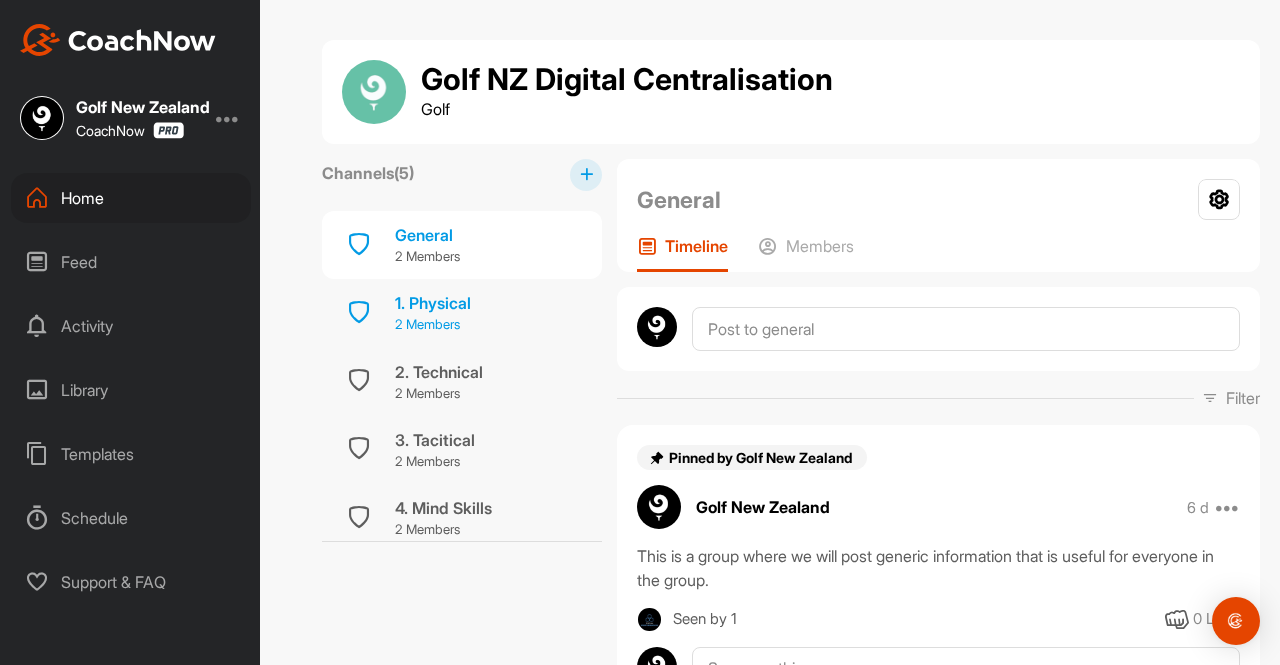 click on "1. Physical" at bounding box center (433, 303) 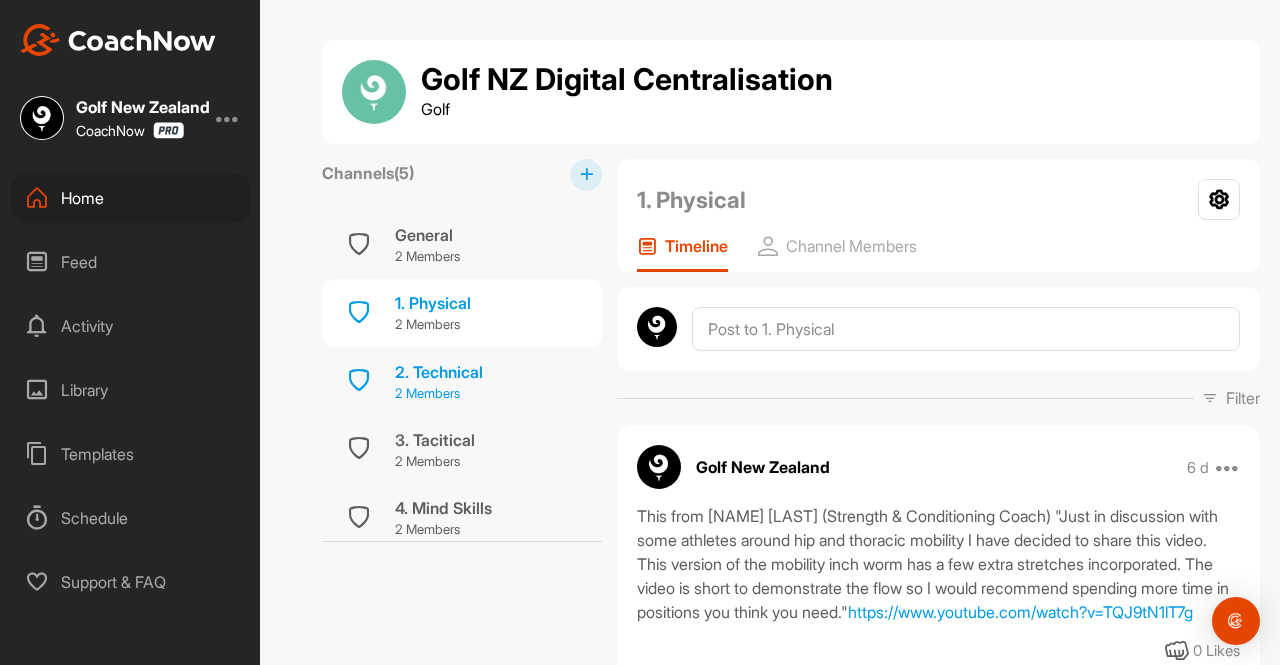 click on "2. Technical" at bounding box center (439, 372) 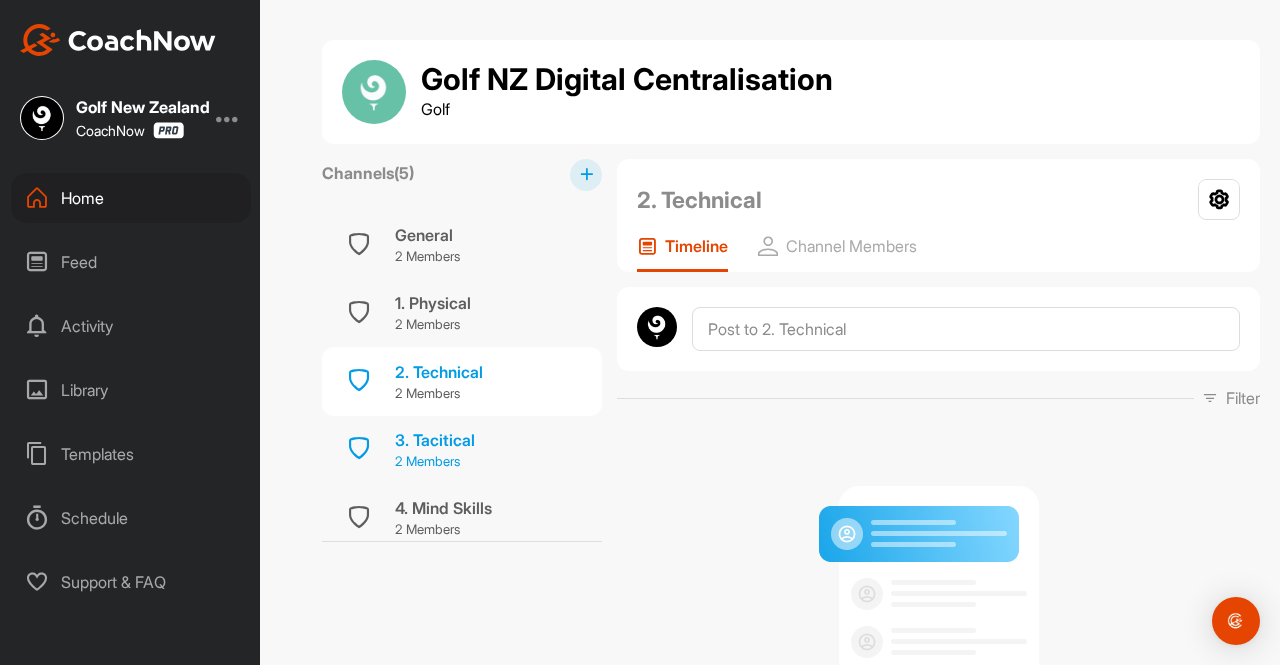 click on "3. Tacitical" at bounding box center (435, 440) 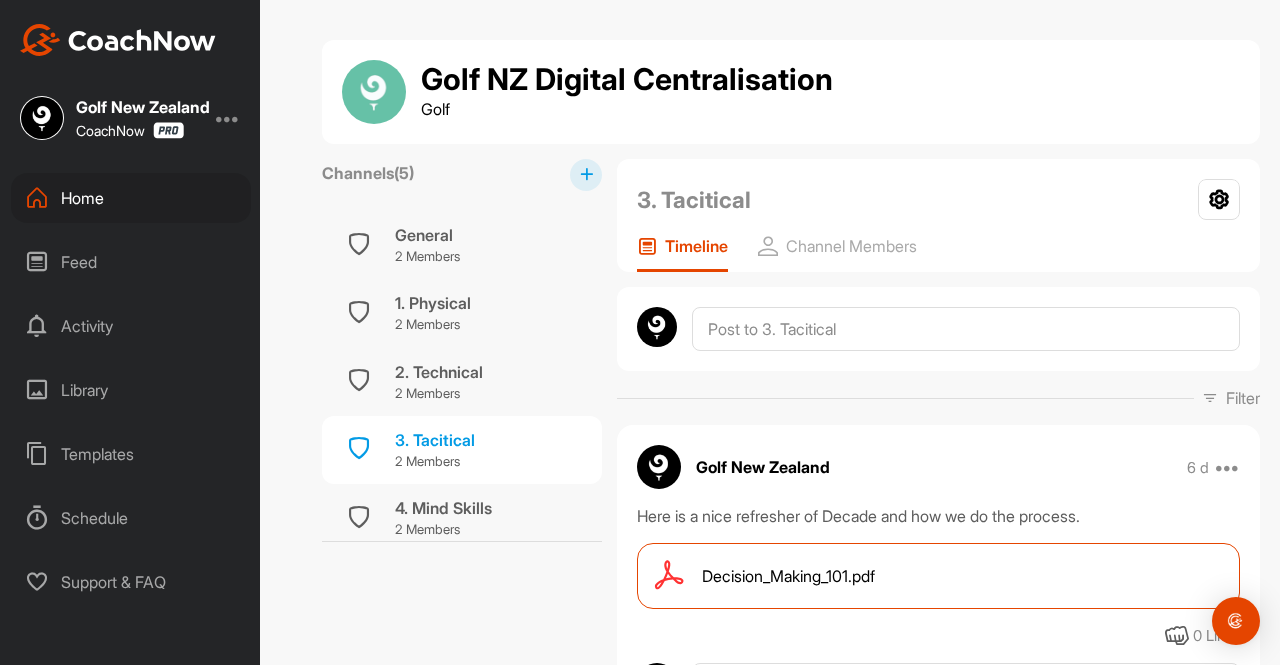 scroll, scrollTop: 74, scrollLeft: 0, axis: vertical 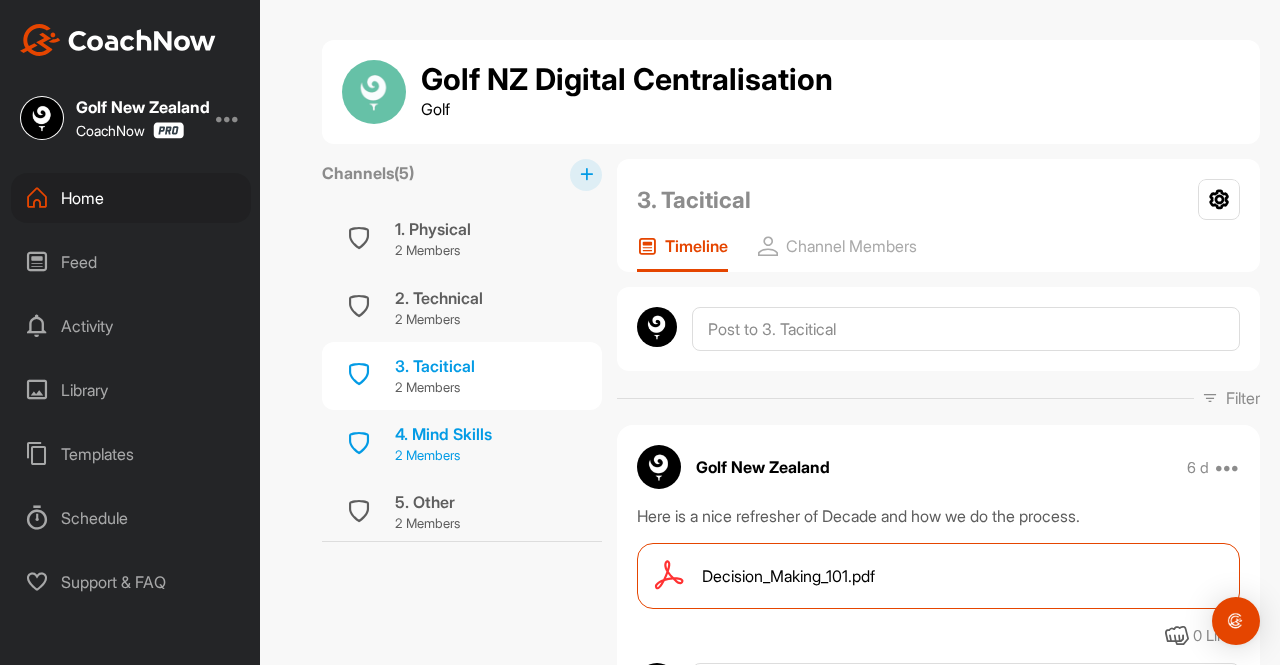 click on "2 Members" at bounding box center (443, 456) 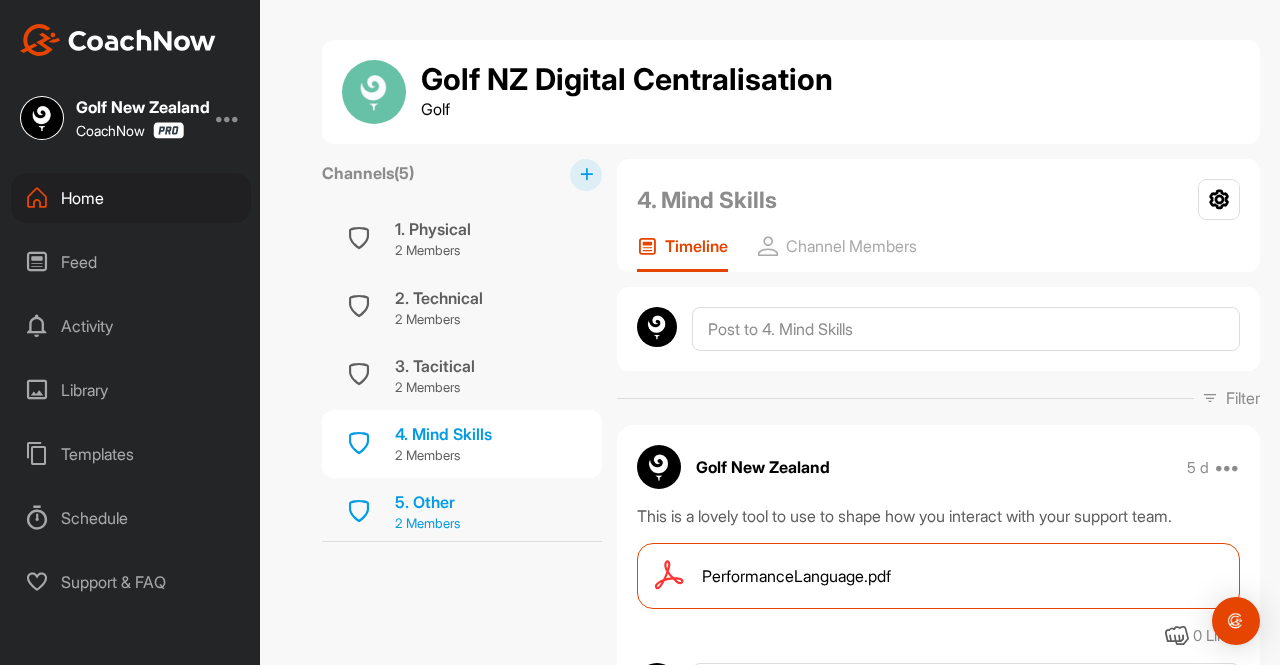 click on "2 Members" at bounding box center (427, 524) 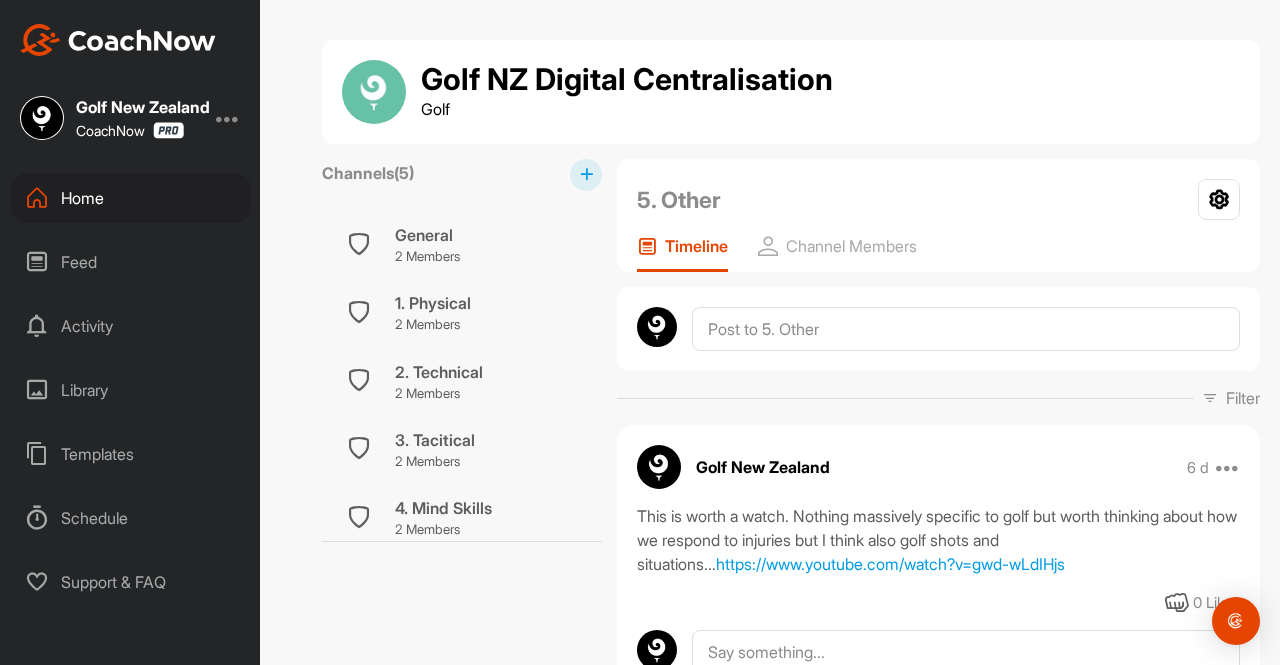 scroll, scrollTop: 74, scrollLeft: 0, axis: vertical 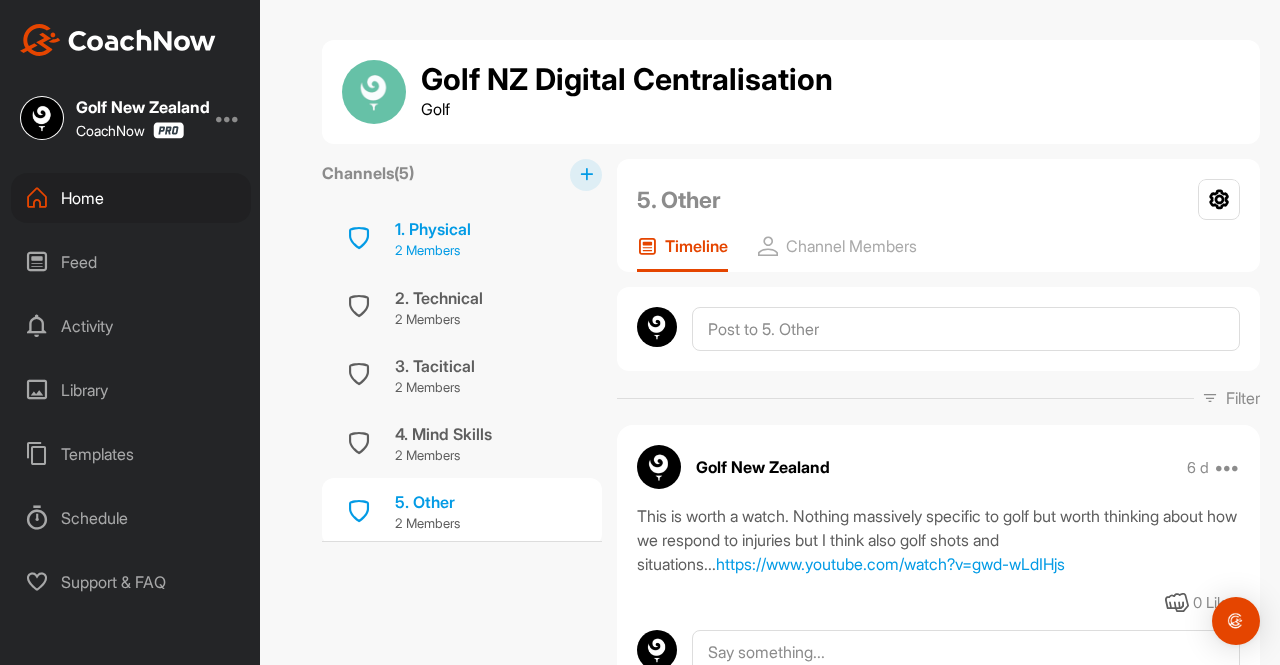 click on "1. Physical" at bounding box center (433, 229) 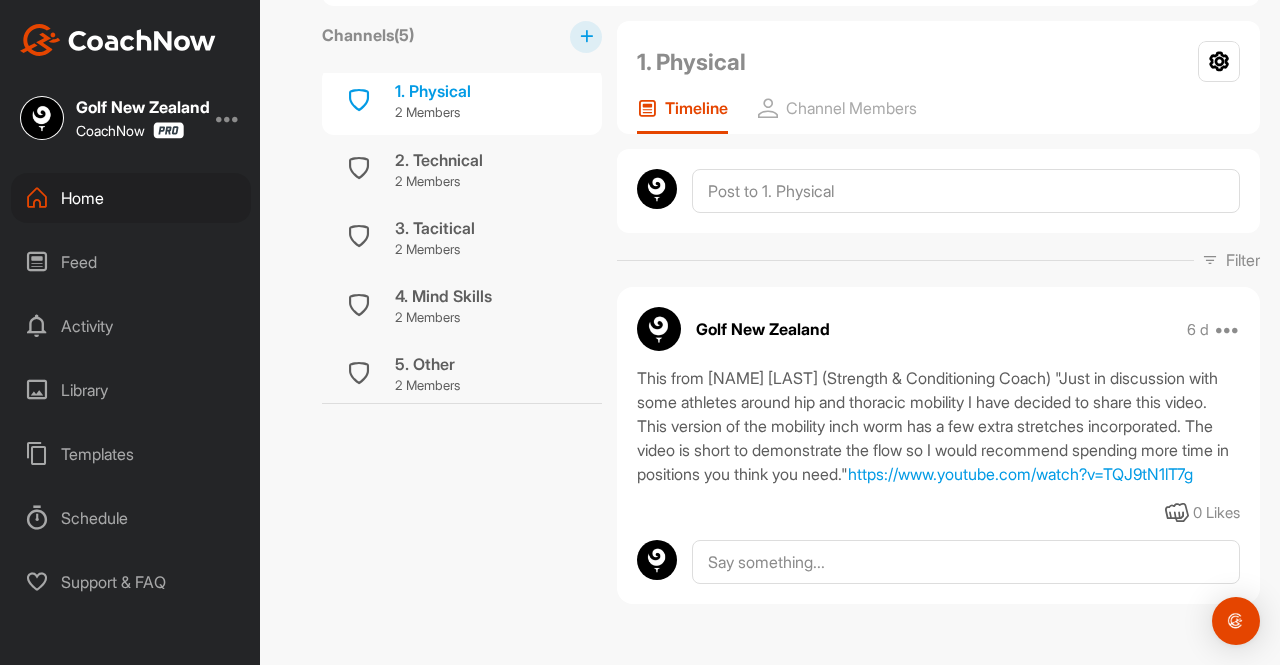 scroll, scrollTop: 78, scrollLeft: 0, axis: vertical 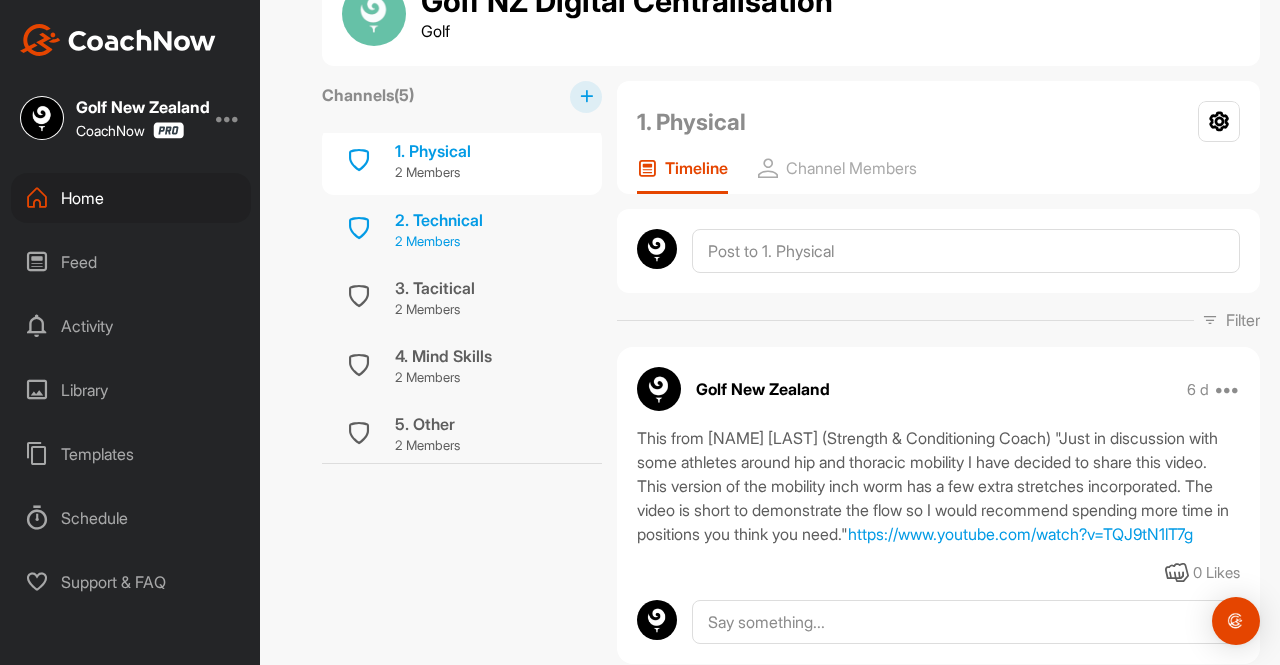 click on "2. Technical" at bounding box center [439, 220] 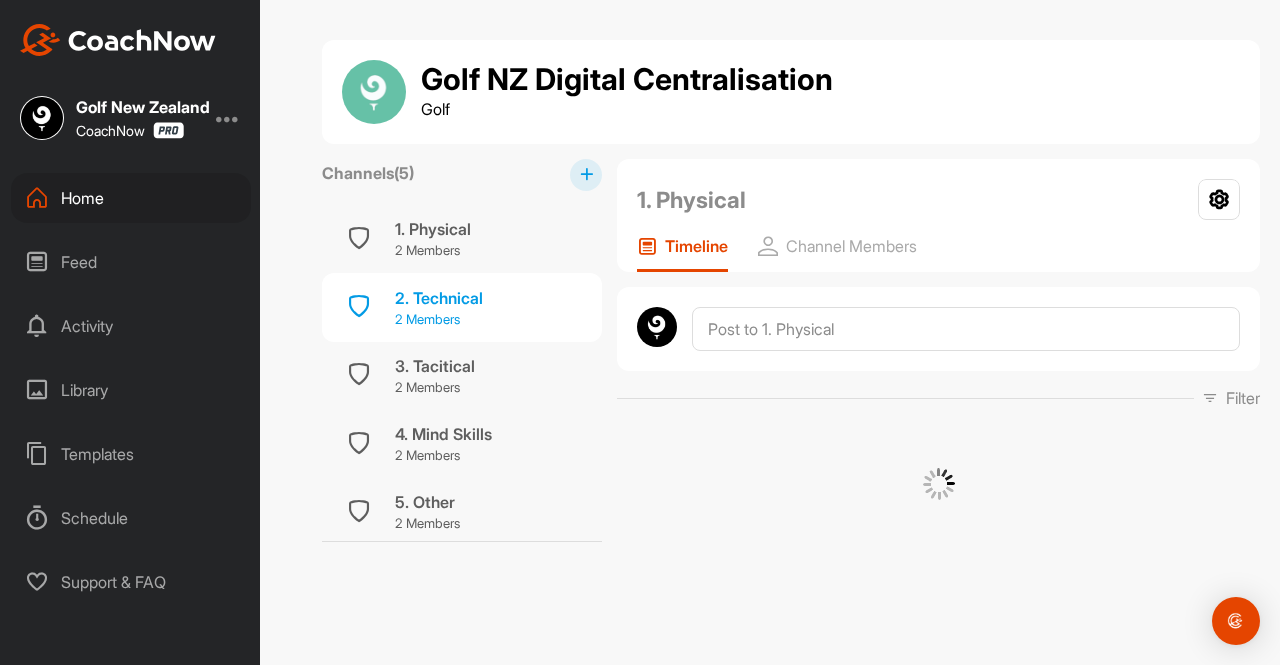 scroll, scrollTop: 0, scrollLeft: 0, axis: both 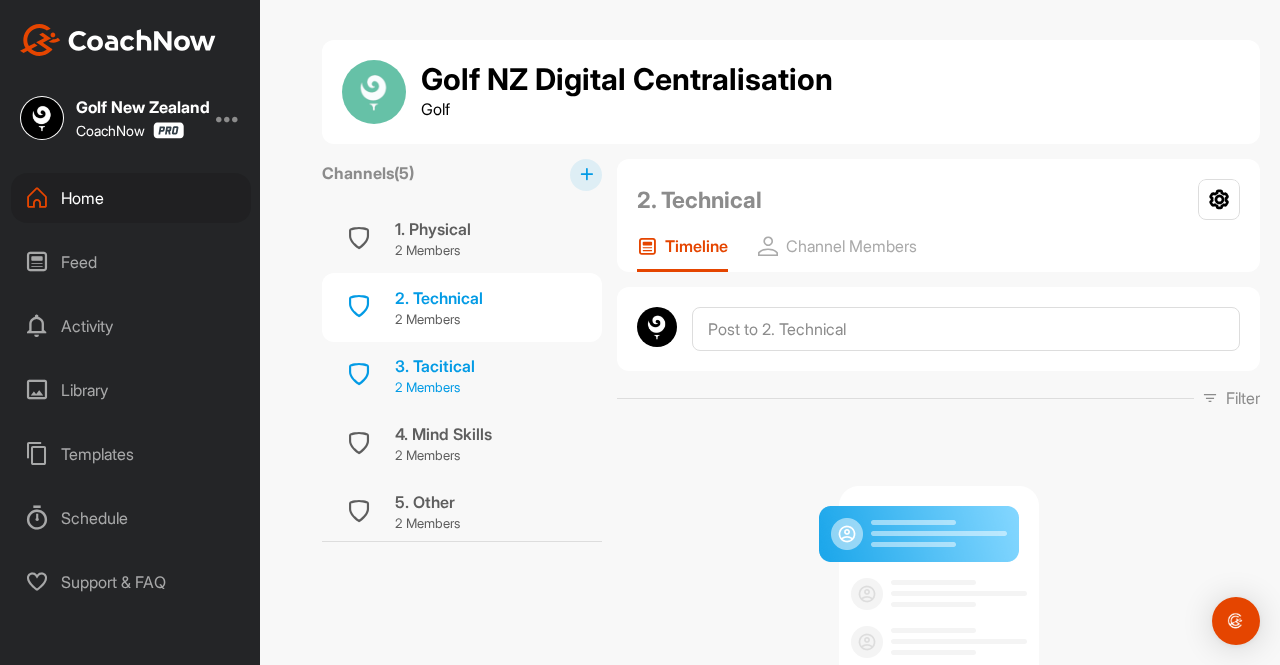 click on "3. Tacitical" at bounding box center [435, 366] 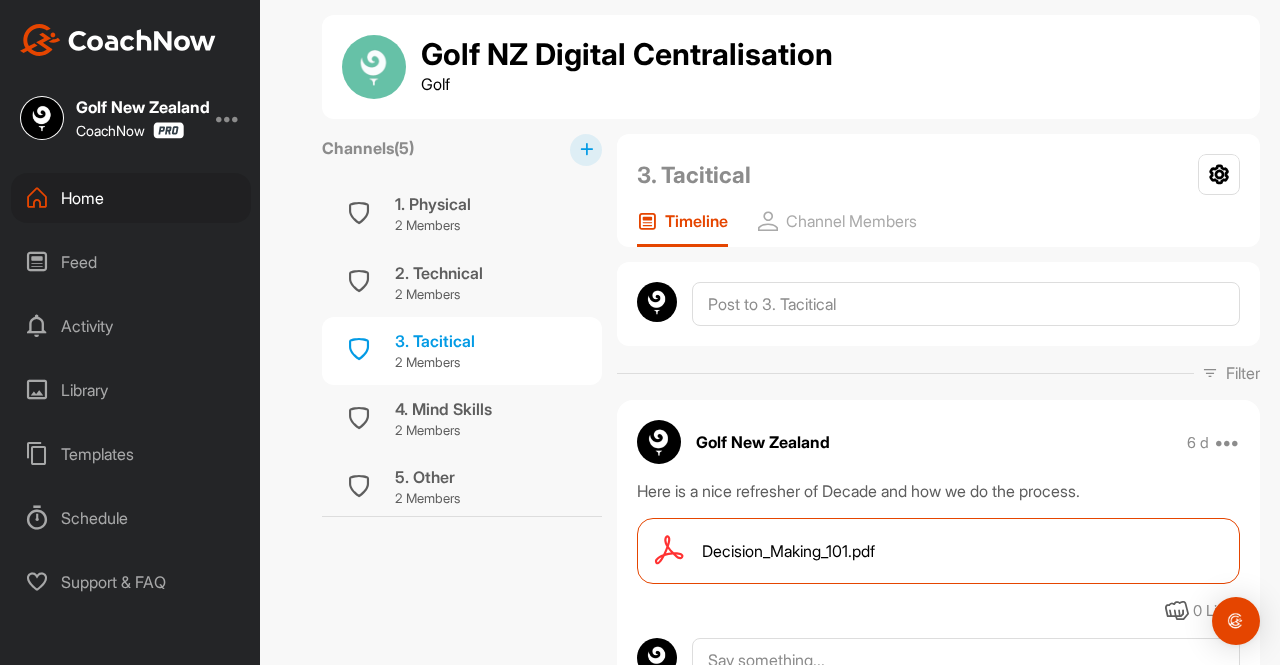 scroll, scrollTop: 0, scrollLeft: 0, axis: both 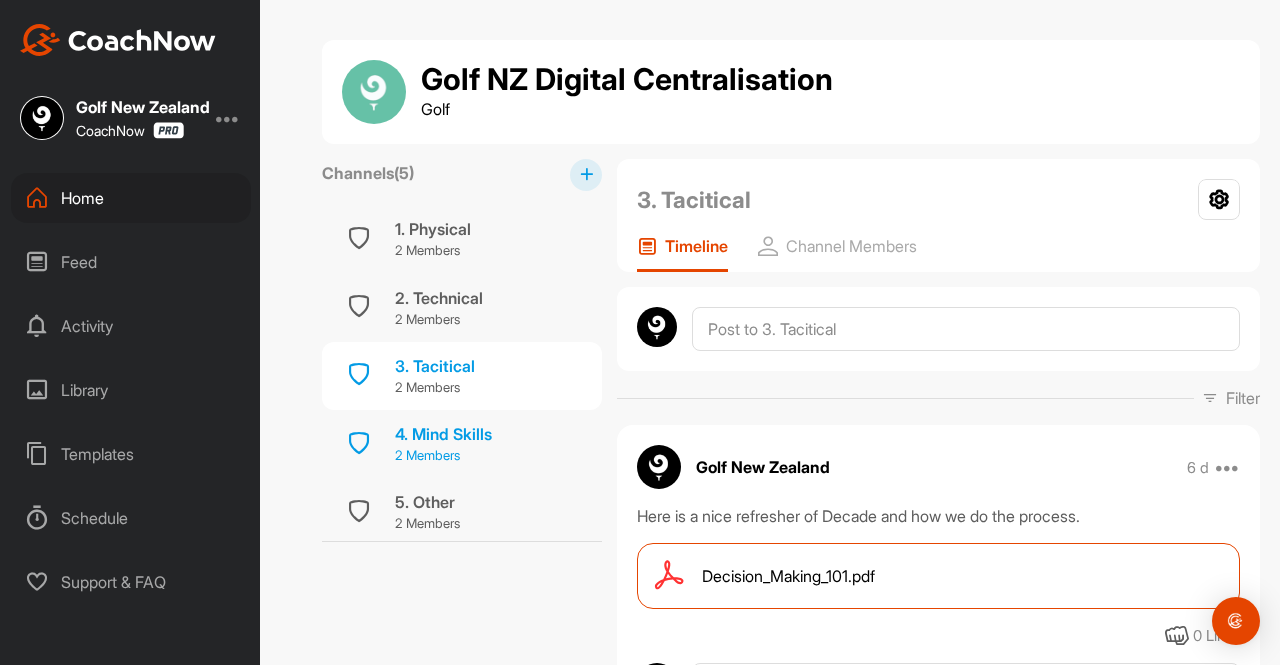 click on "4. Mind Skills" at bounding box center [443, 434] 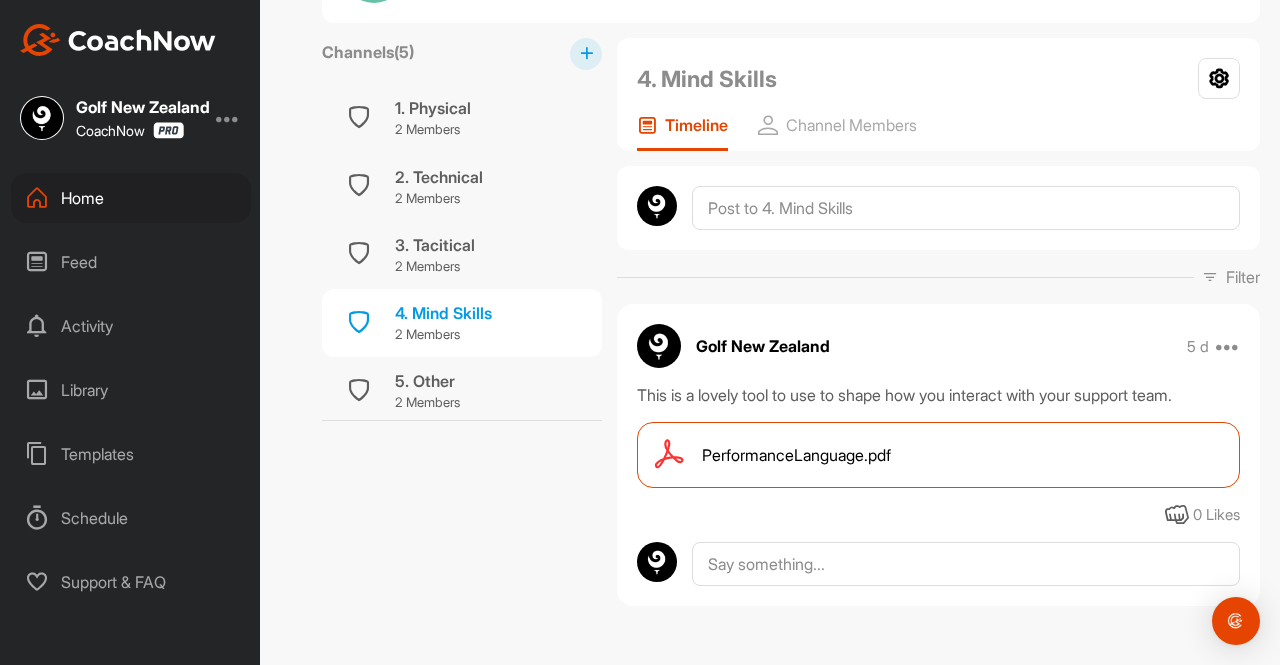 scroll, scrollTop: 53, scrollLeft: 0, axis: vertical 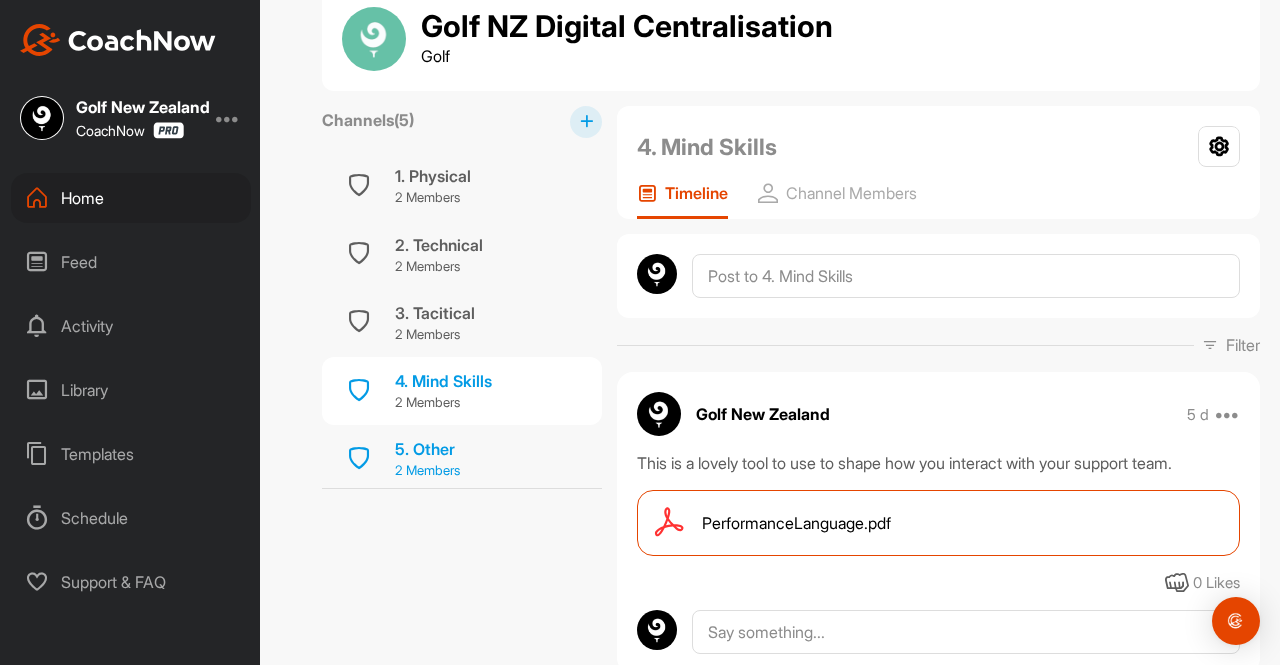 click on "5. Other" at bounding box center [427, 449] 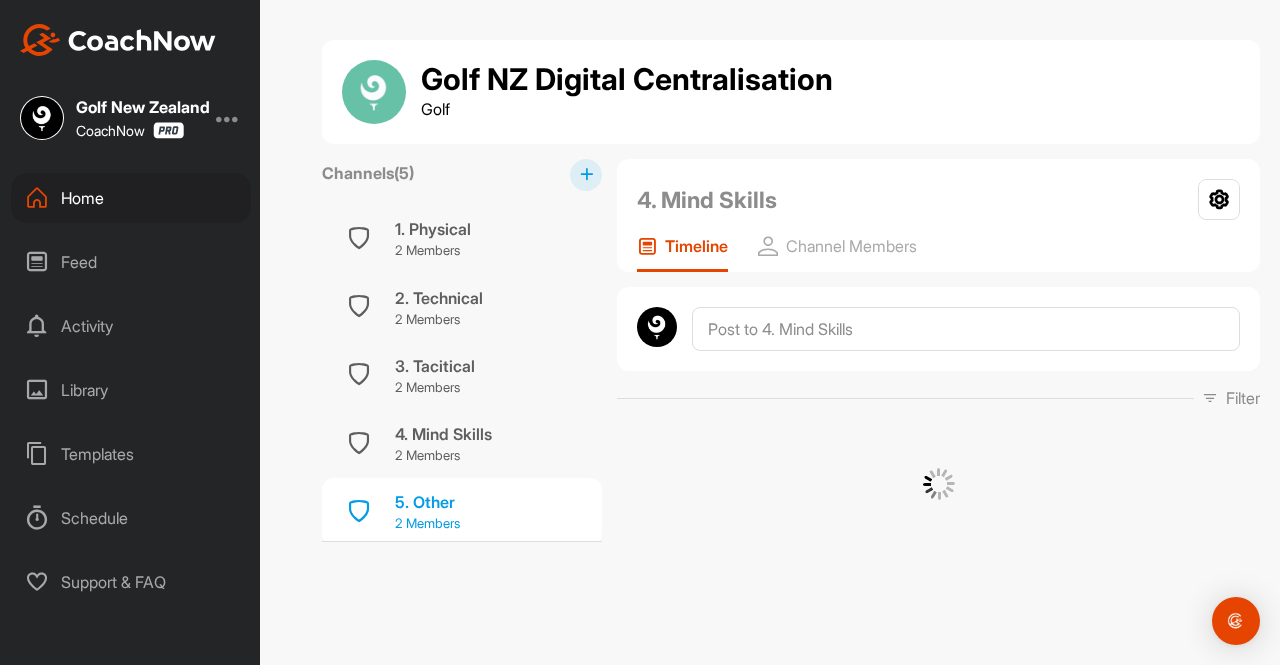 scroll, scrollTop: 0, scrollLeft: 0, axis: both 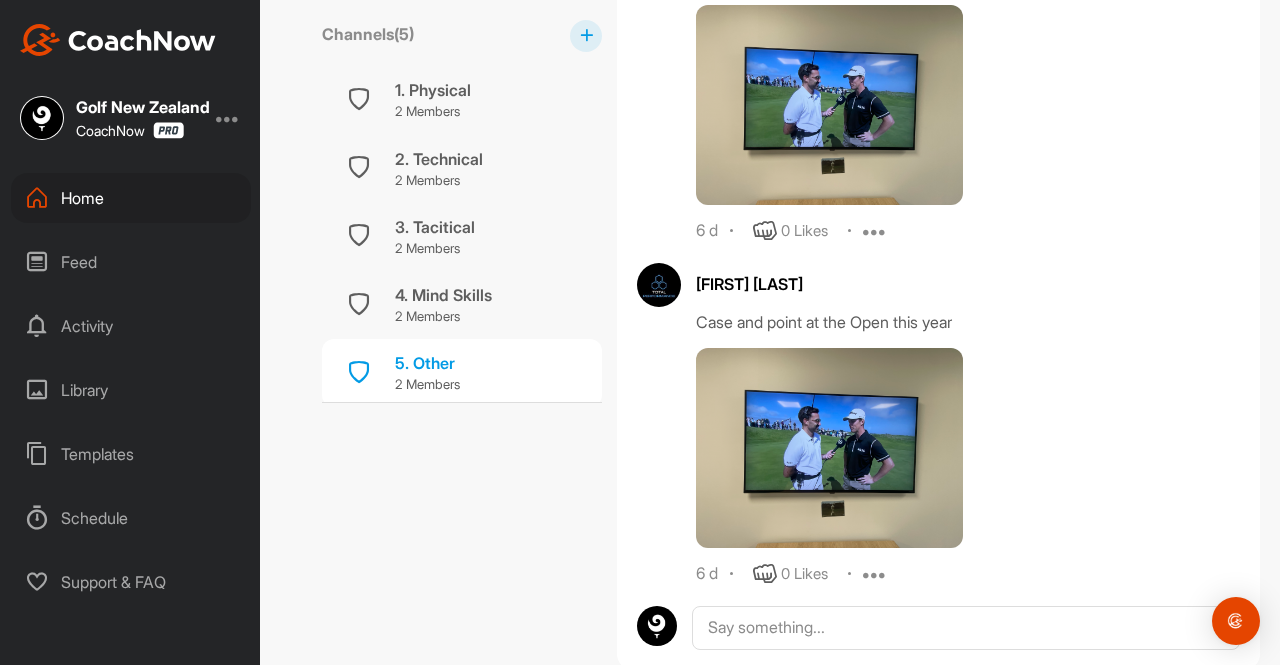 click at bounding box center [875, 574] 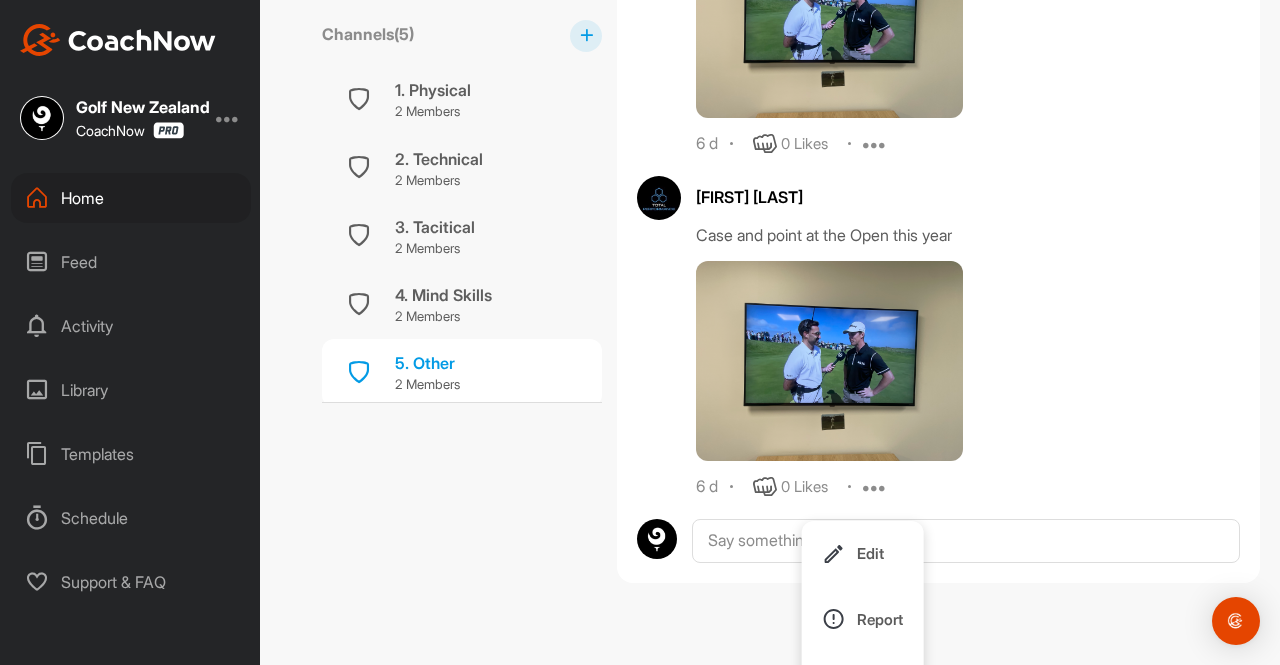 scroll, scrollTop: 1568, scrollLeft: 0, axis: vertical 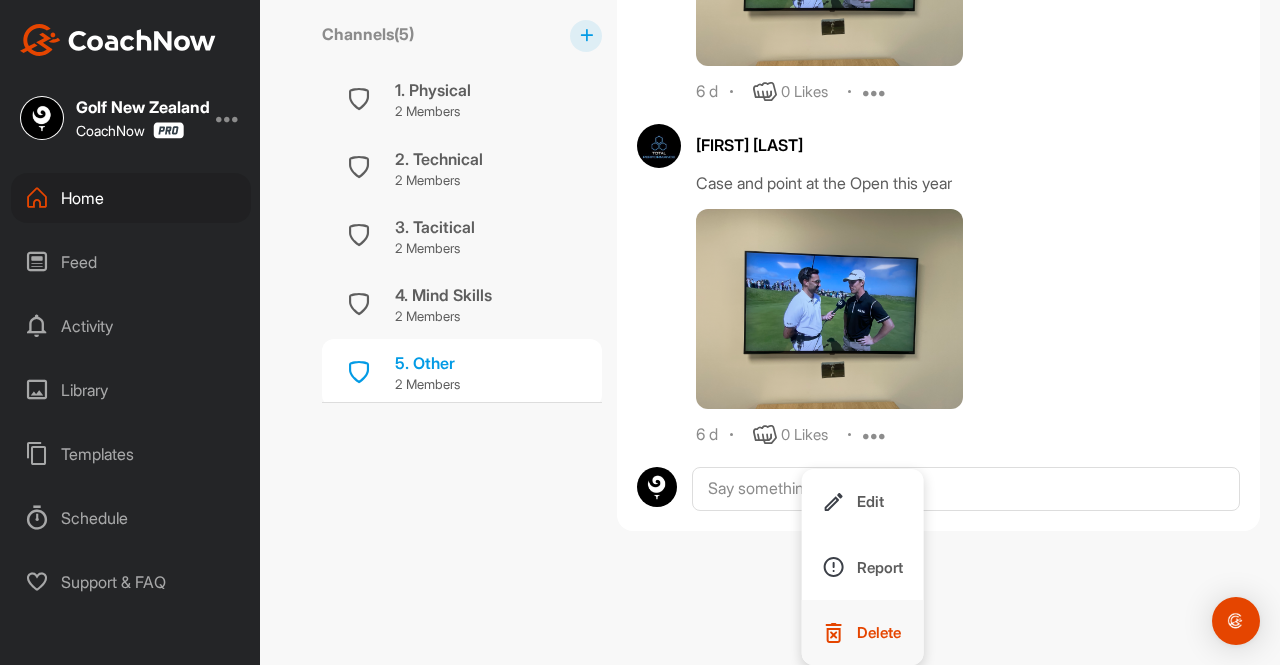 click on "Delete" at bounding box center (879, 632) 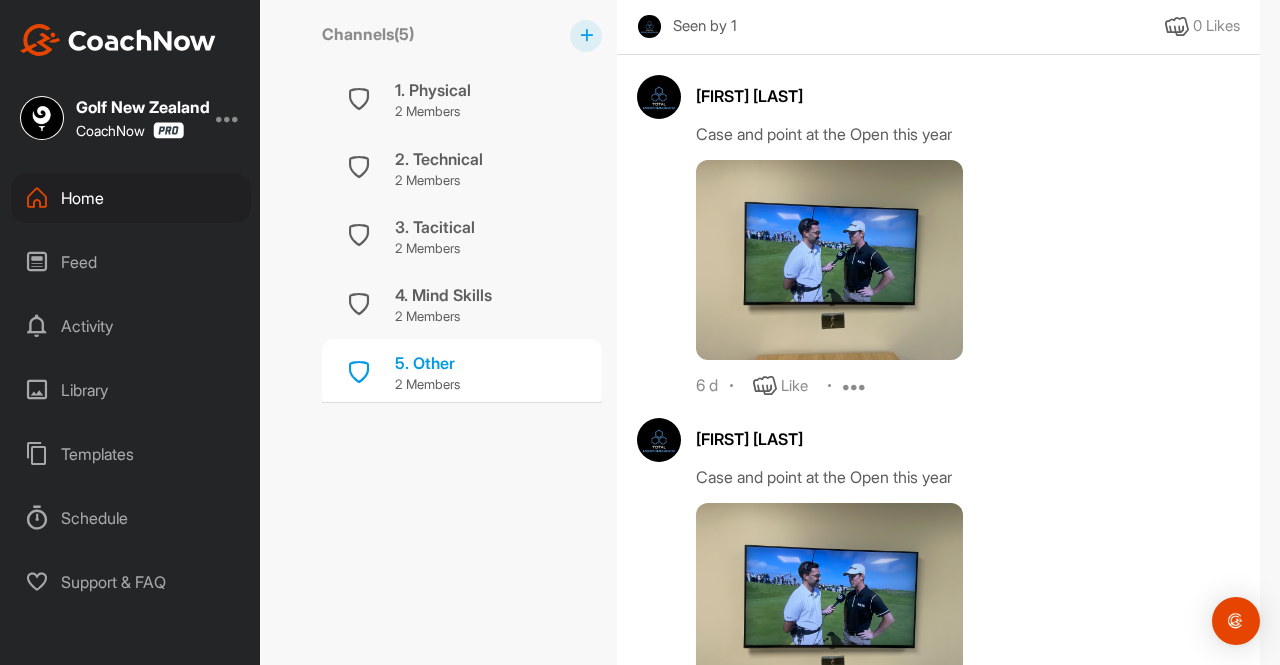 scroll, scrollTop: 1006, scrollLeft: 0, axis: vertical 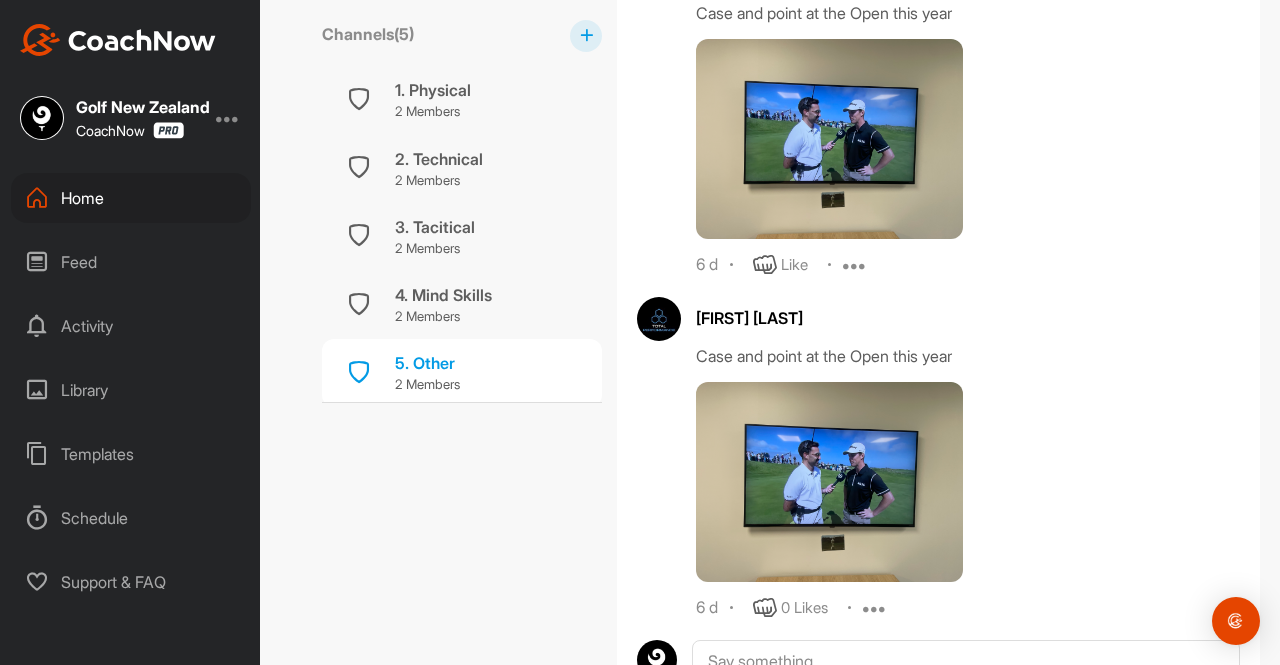 click at bounding box center (855, 265) 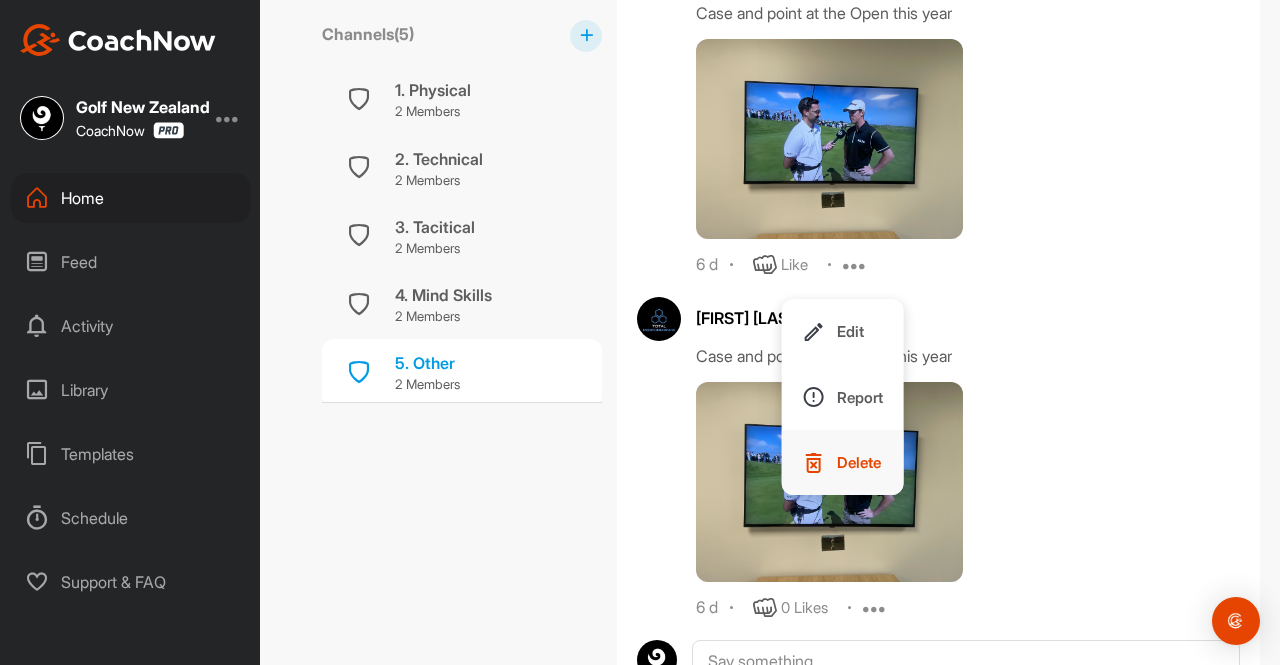 click on "Delete" at bounding box center [859, 462] 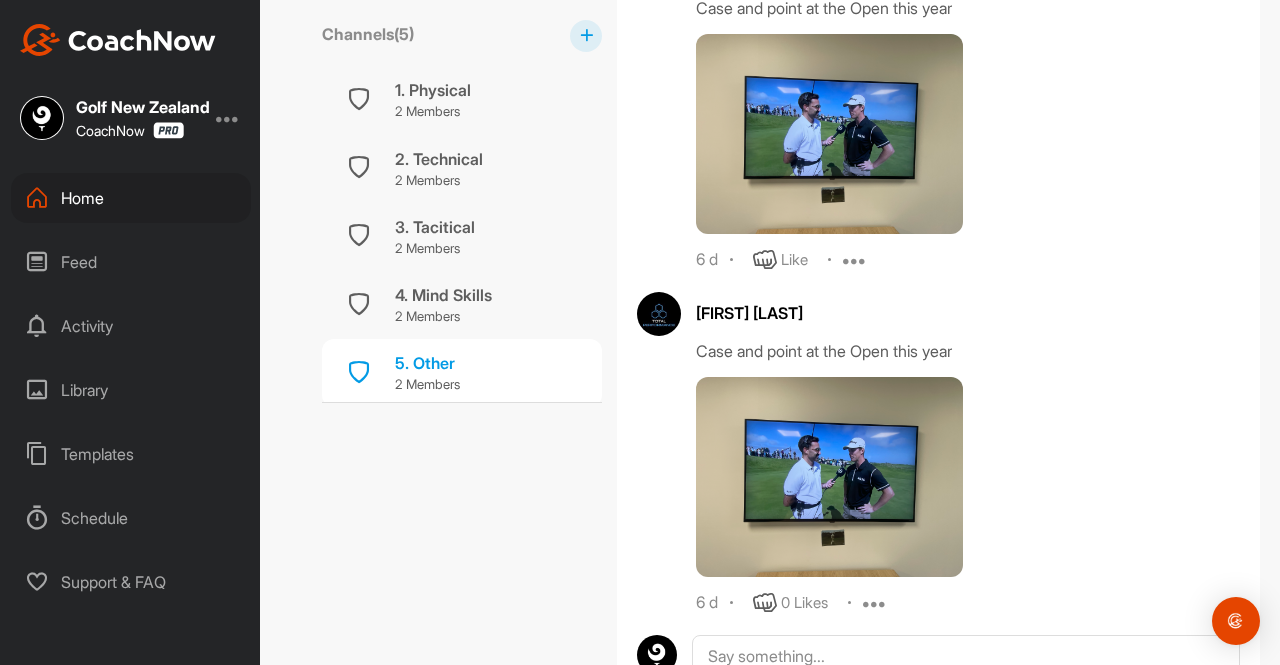 scroll, scrollTop: 911, scrollLeft: 0, axis: vertical 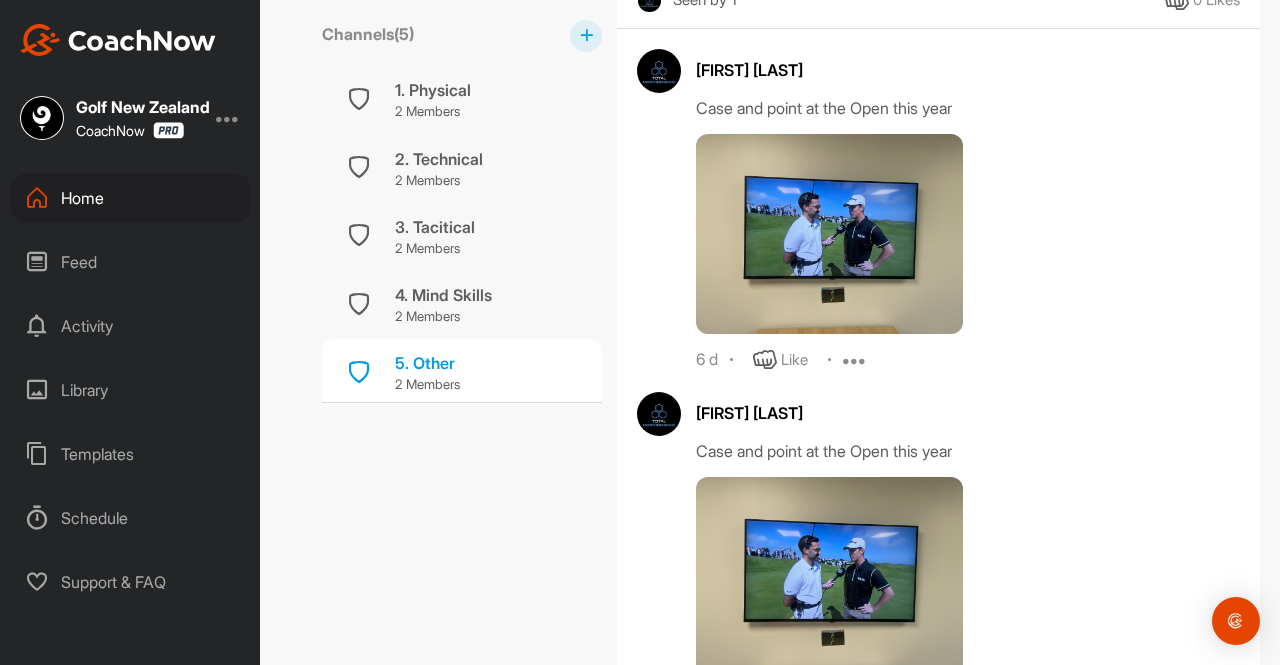 click at bounding box center [829, 234] 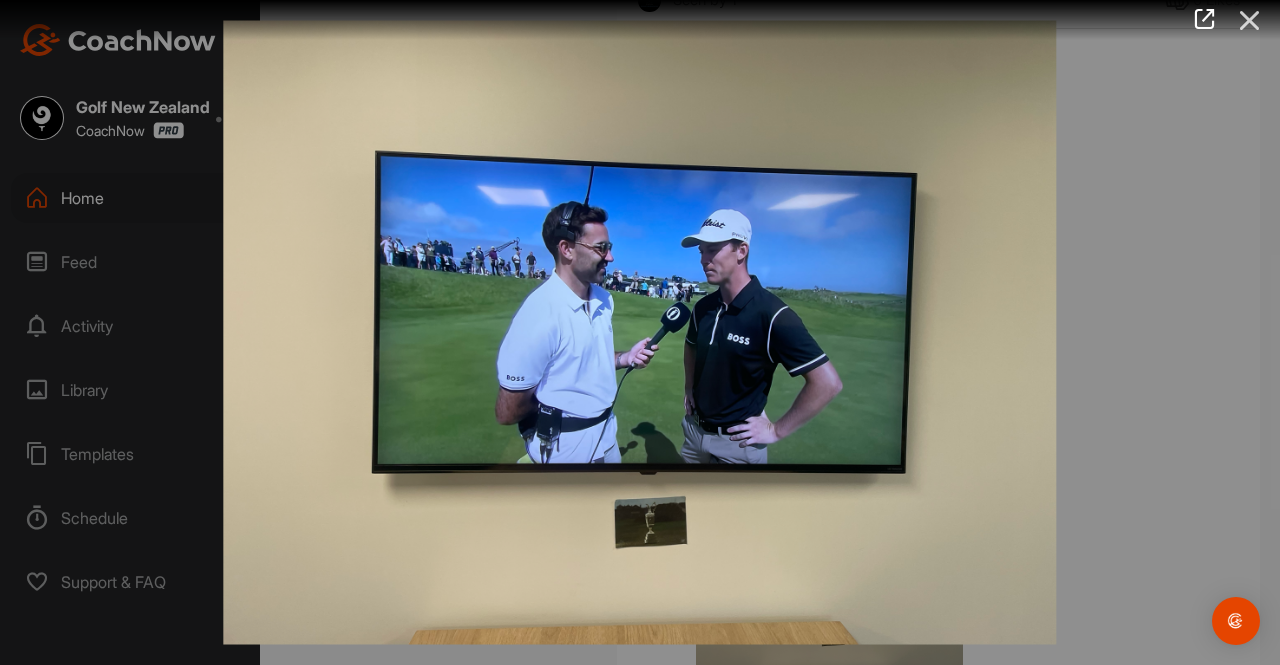 click at bounding box center [1250, 20] 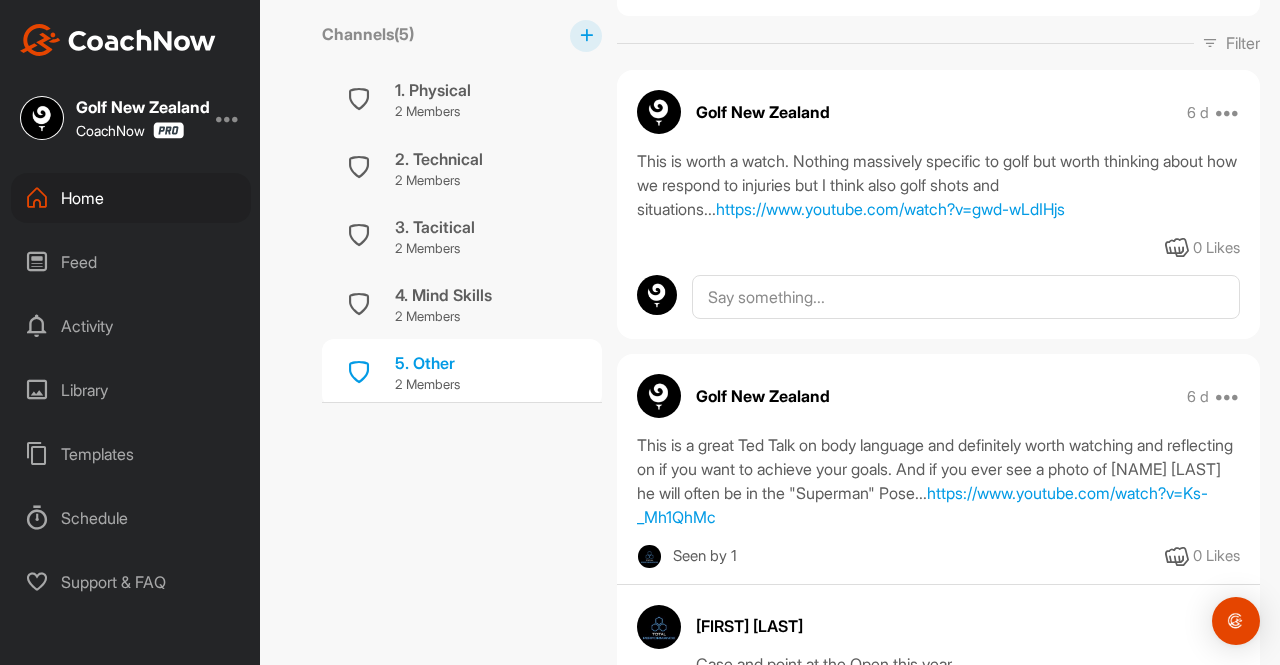 scroll, scrollTop: 351, scrollLeft: 0, axis: vertical 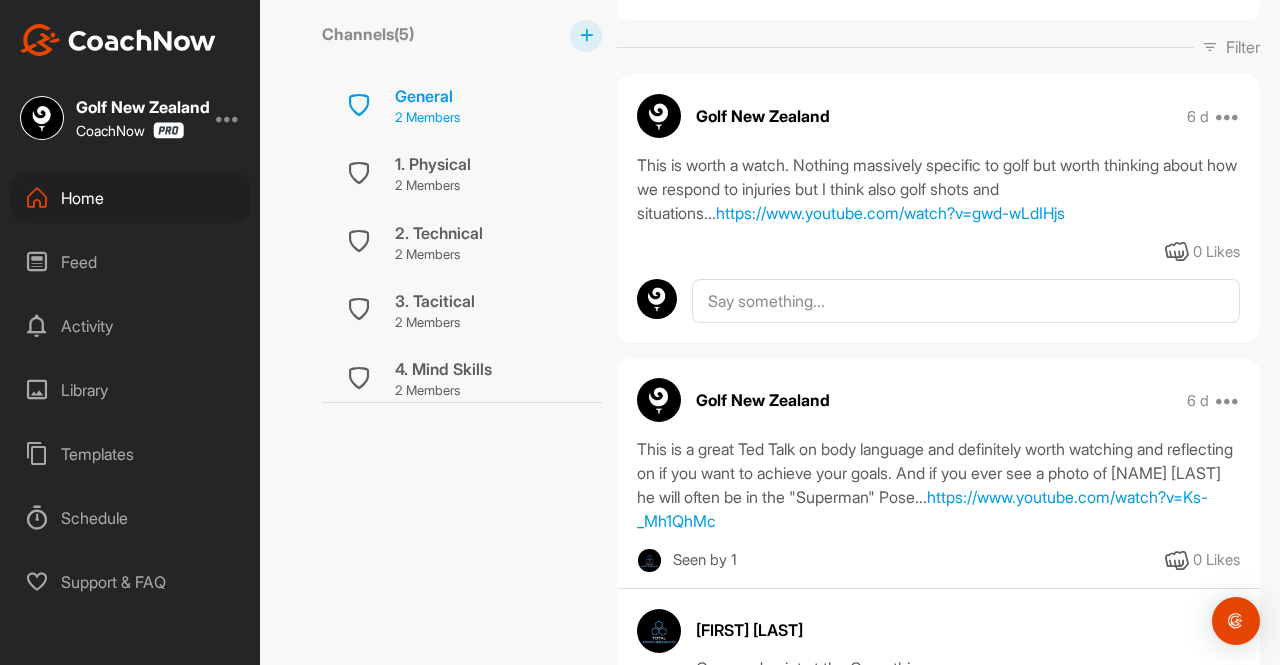 click on "General" at bounding box center [427, 96] 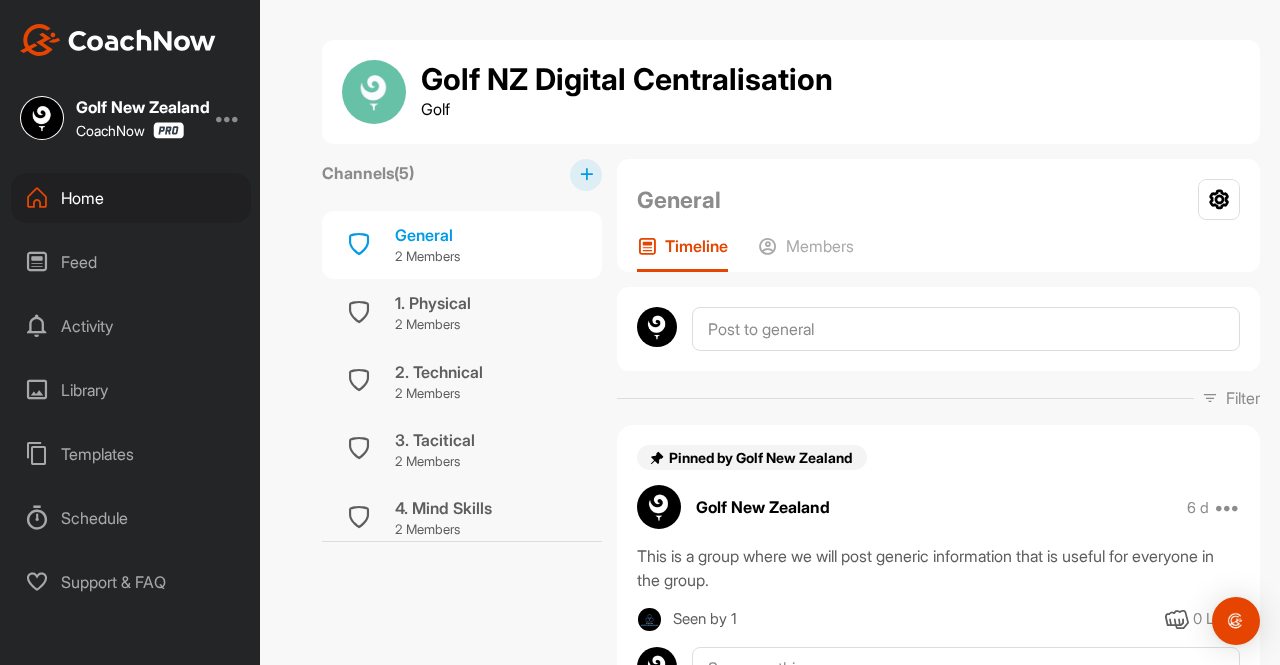click on "Golf NZ Digital Centralisation Golf" at bounding box center (791, 92) 